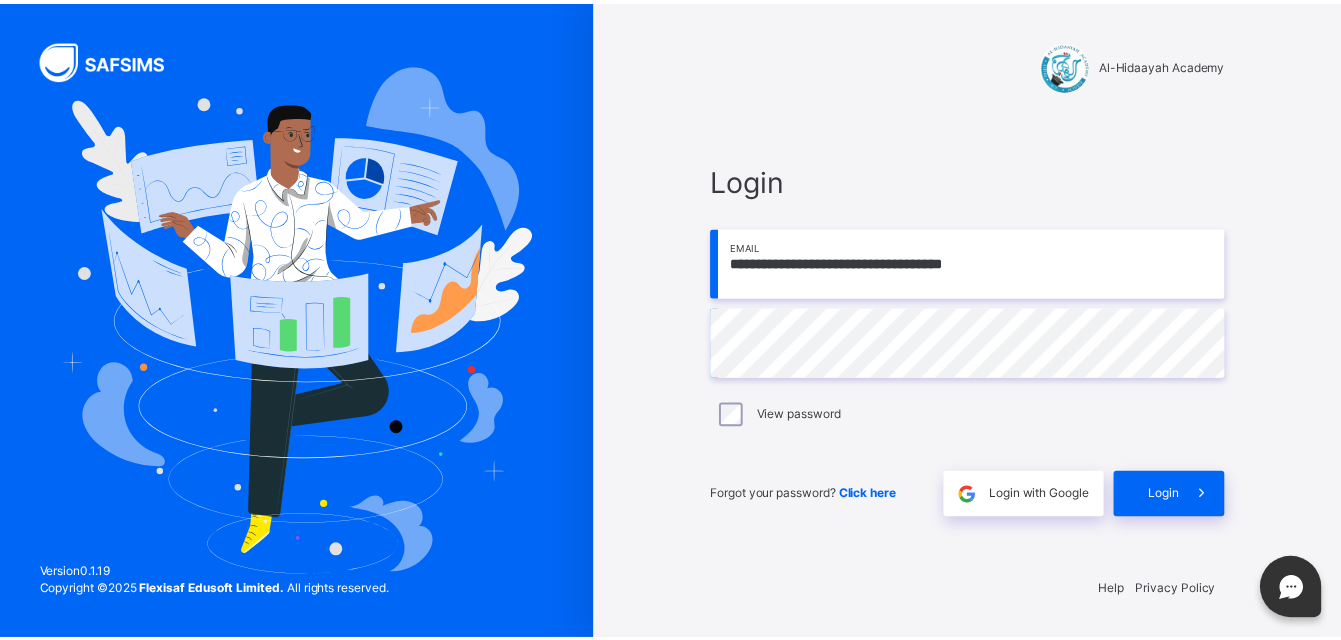 scroll, scrollTop: 0, scrollLeft: 0, axis: both 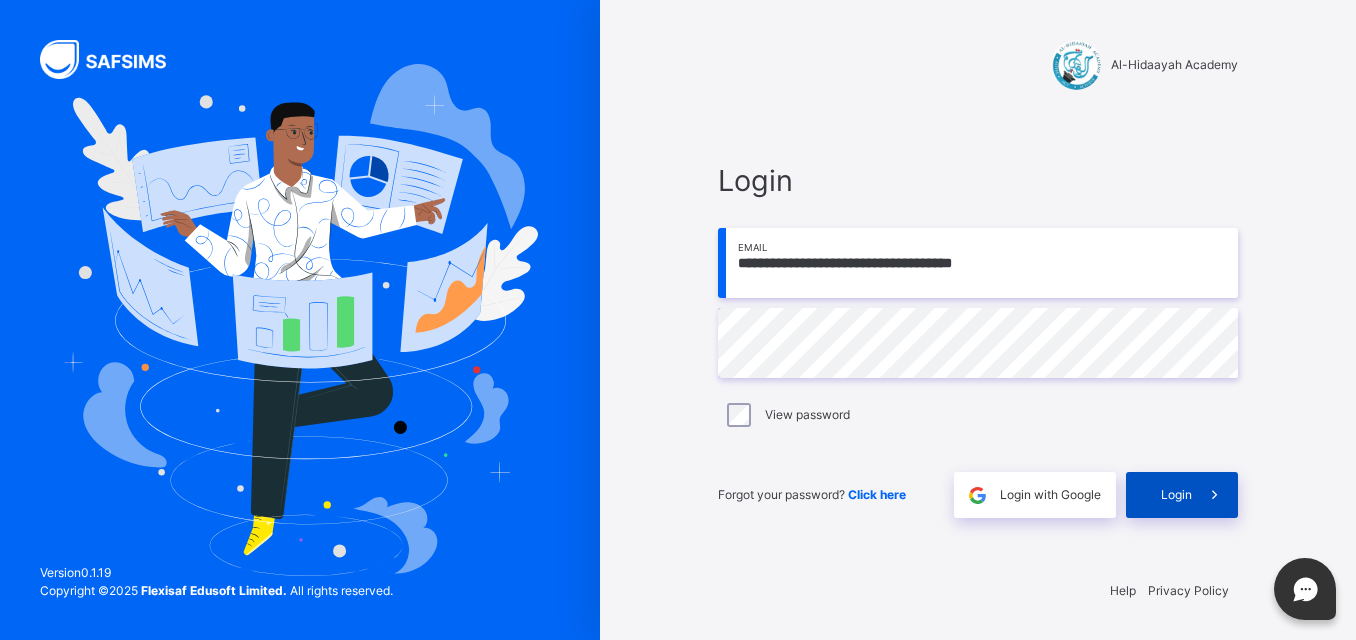 click on "Login" at bounding box center (1176, 495) 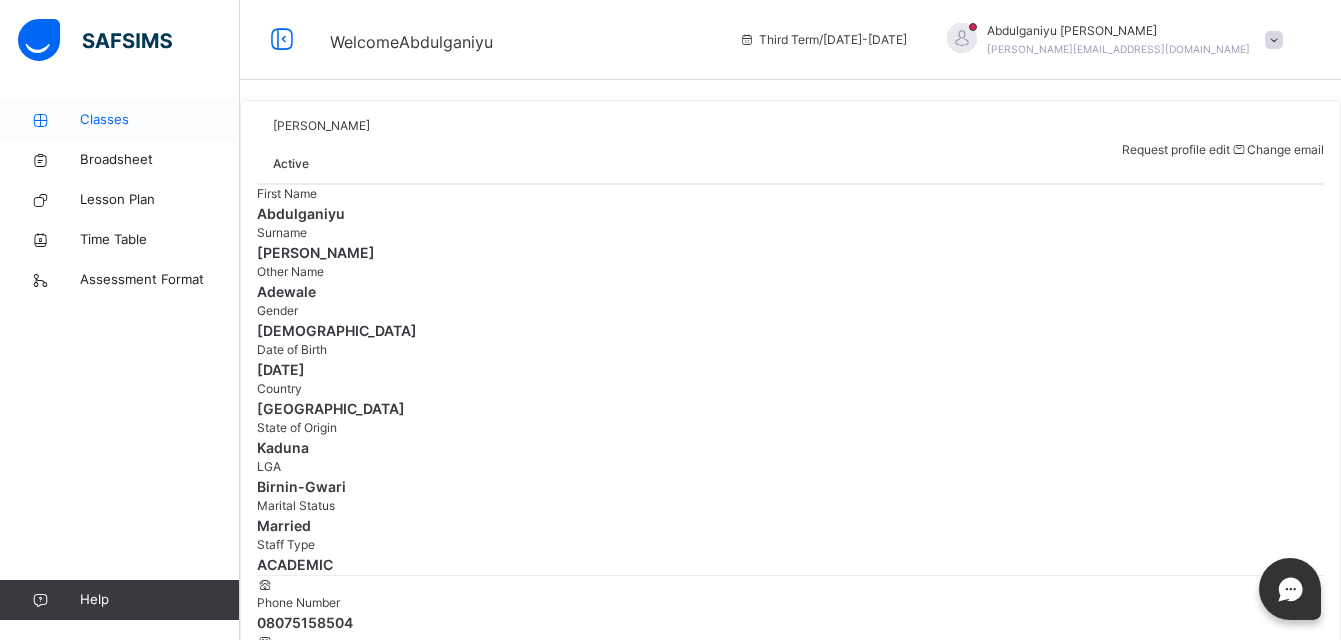click on "Classes" at bounding box center [160, 120] 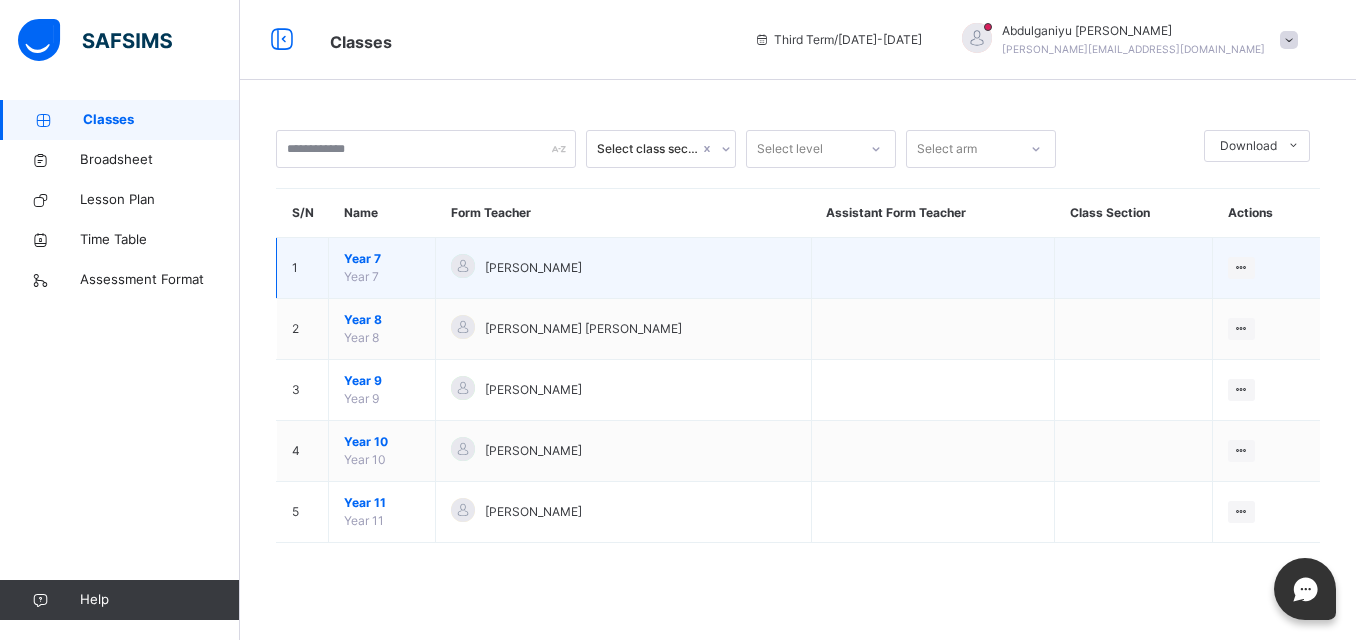 click on "Year 7" at bounding box center (382, 259) 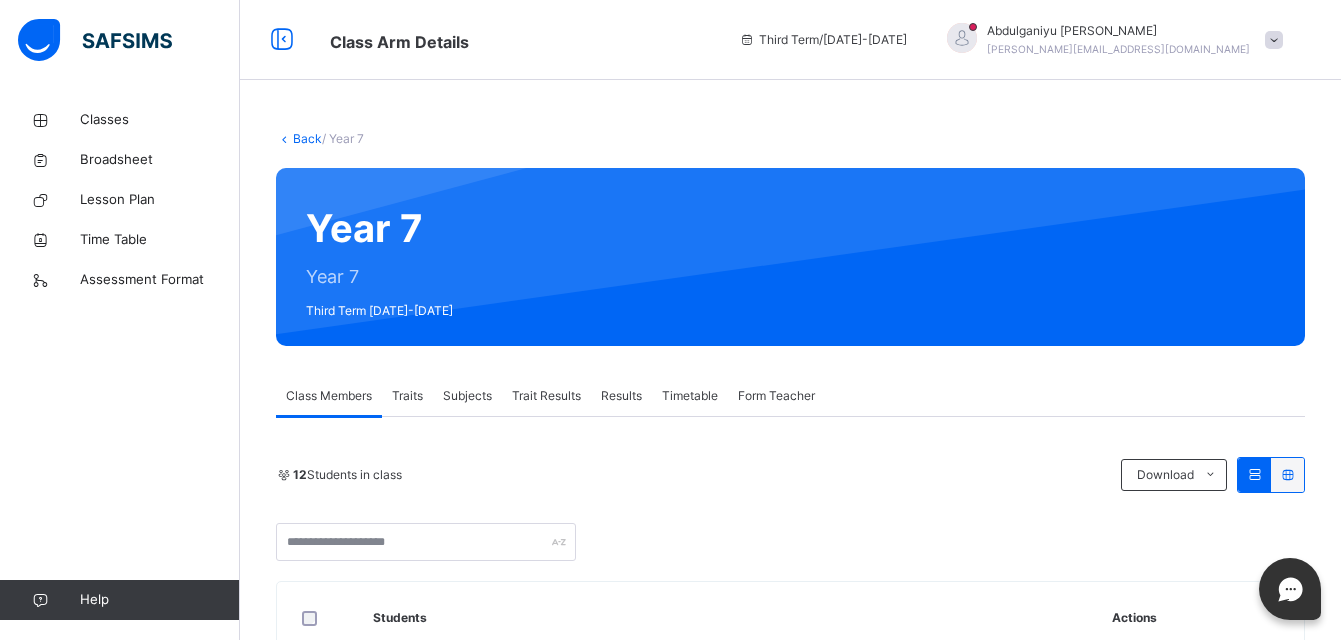 click on "Subjects" at bounding box center [467, 396] 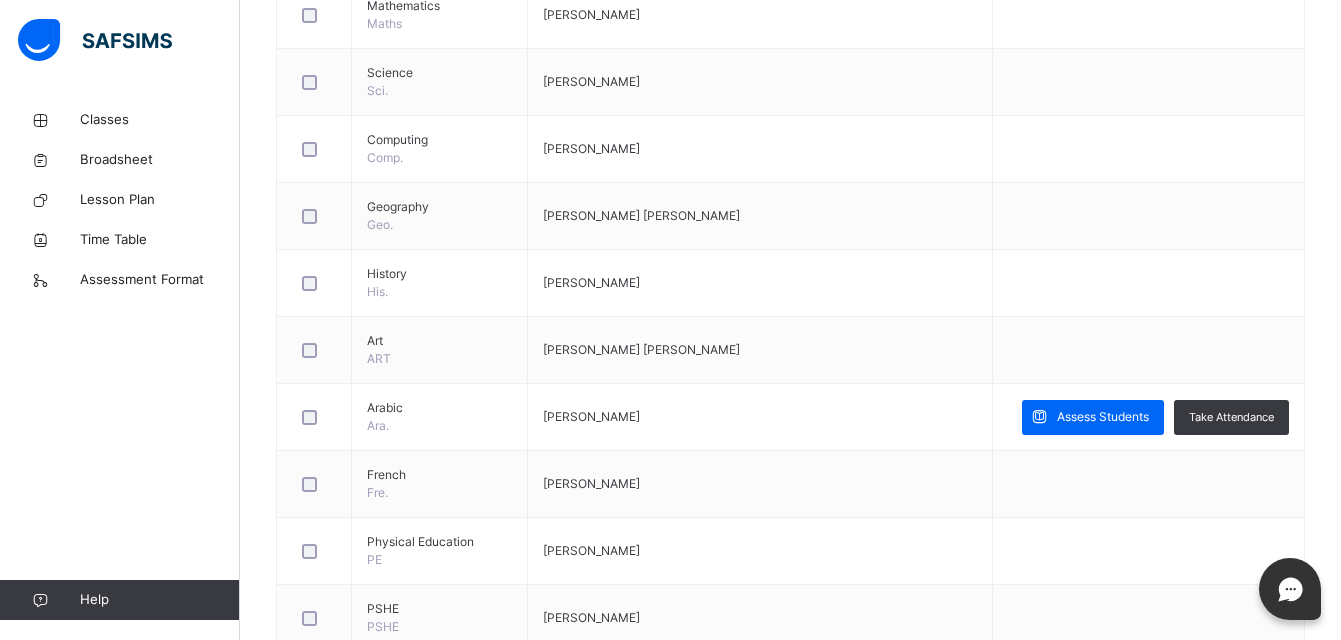 scroll, scrollTop: 728, scrollLeft: 0, axis: vertical 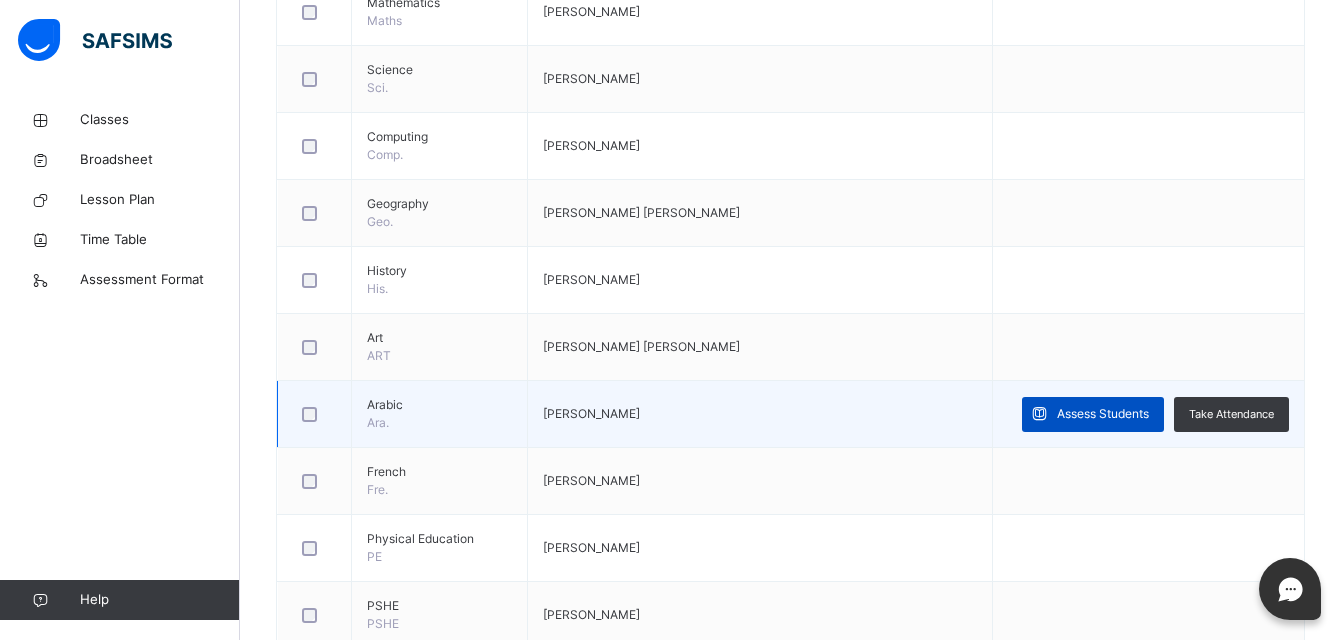 click on "Assess Students" at bounding box center (1103, 414) 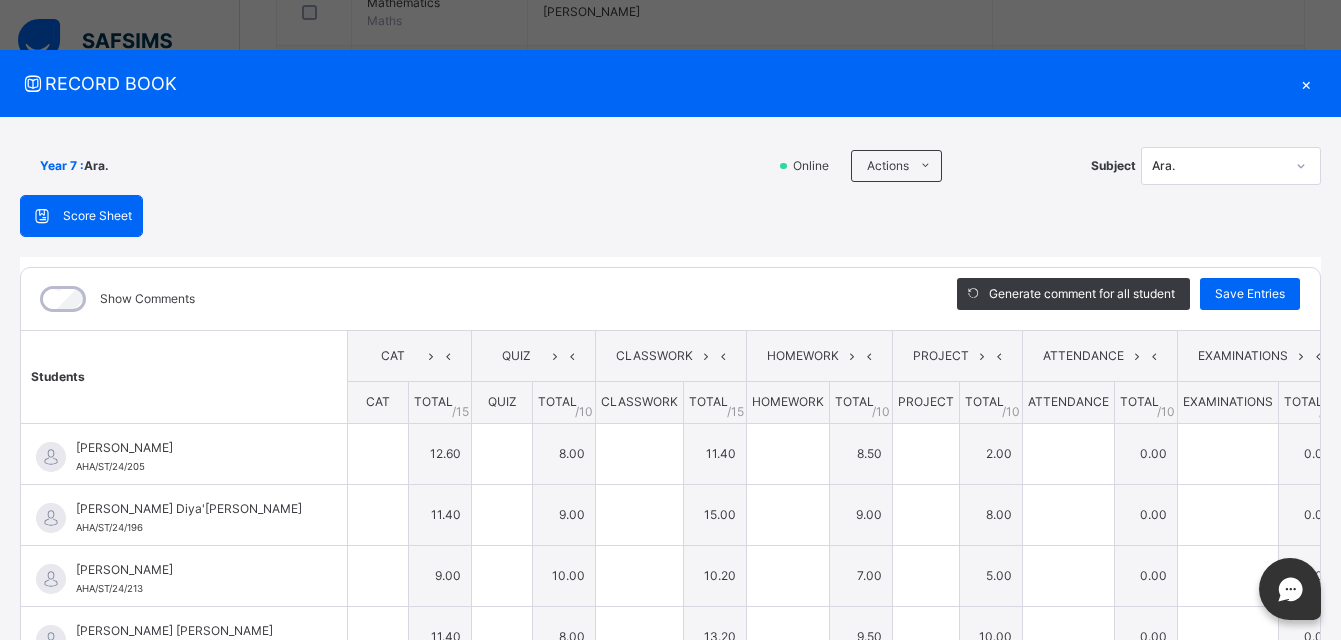 type on "****" 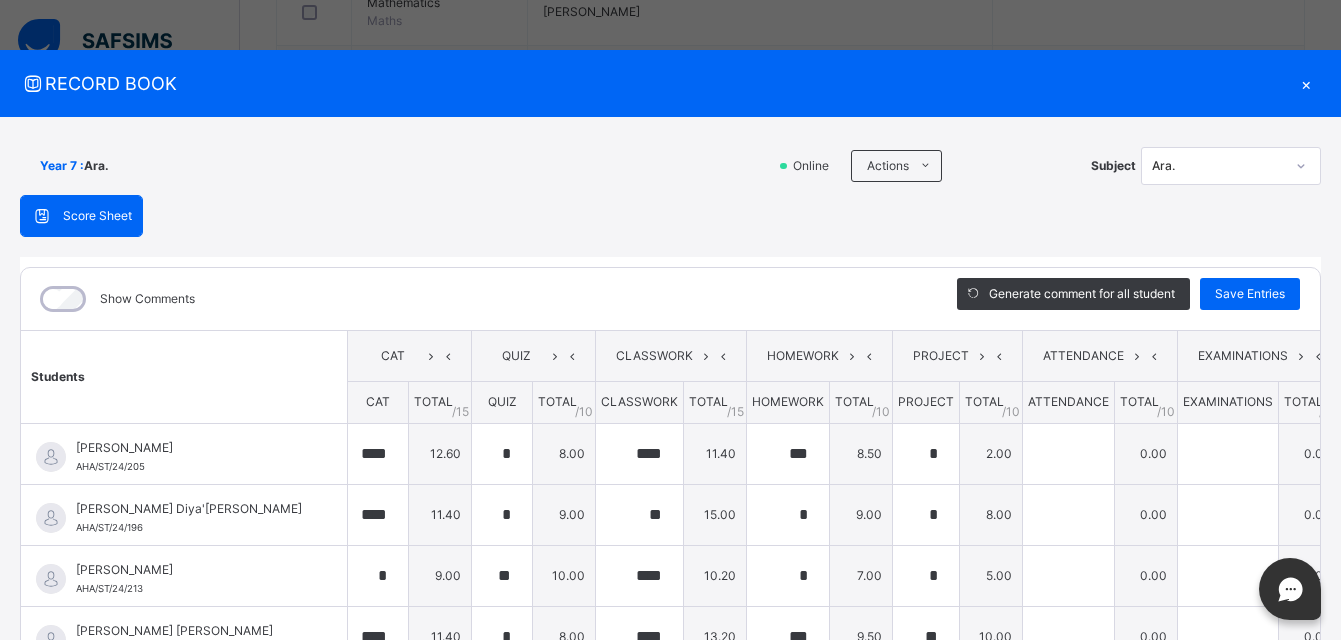 type on "***" 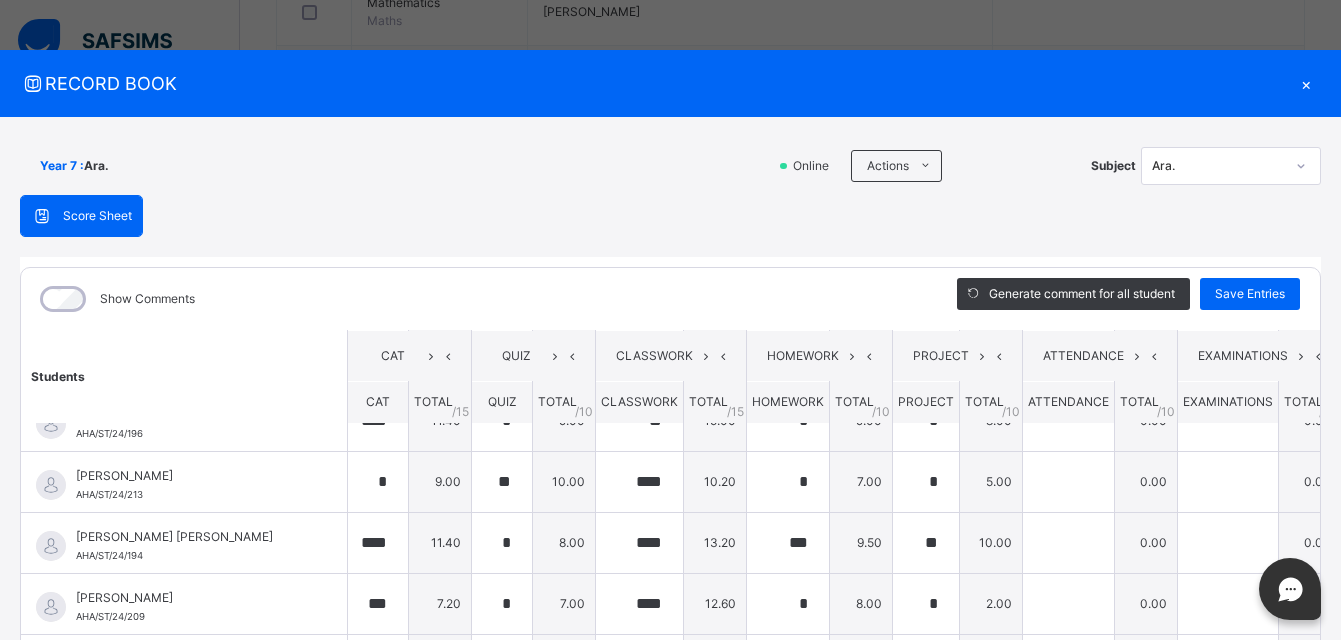 scroll, scrollTop: 96, scrollLeft: 0, axis: vertical 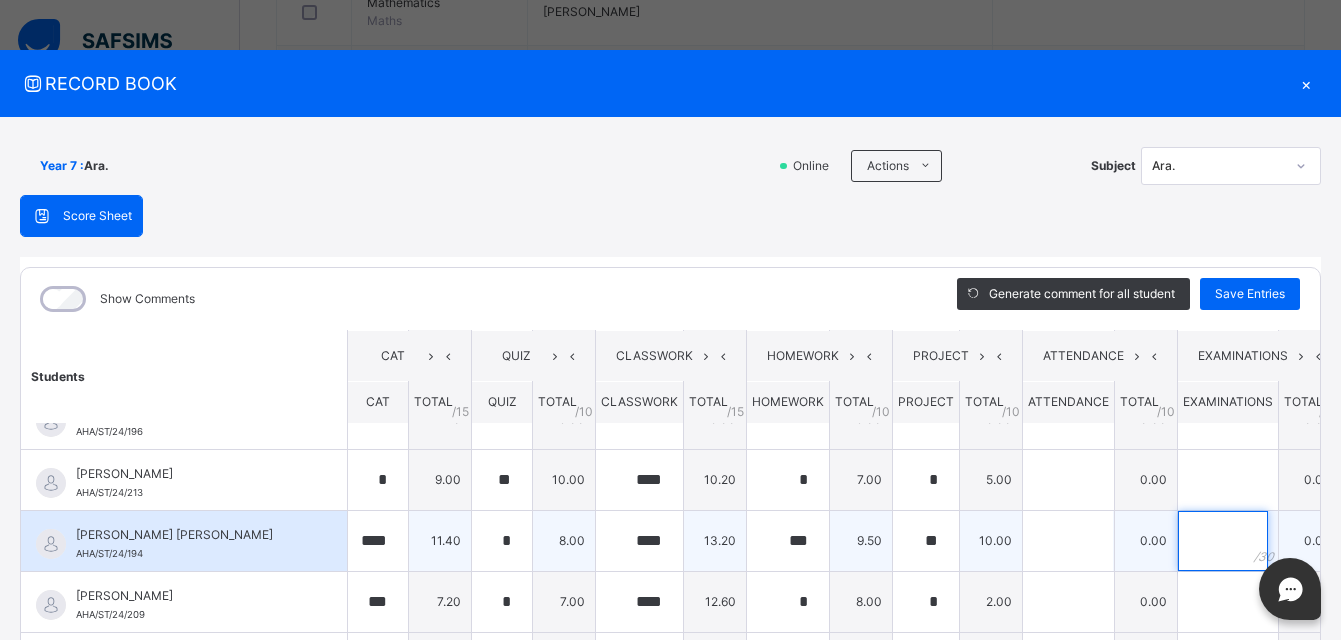 click at bounding box center (1223, 541) 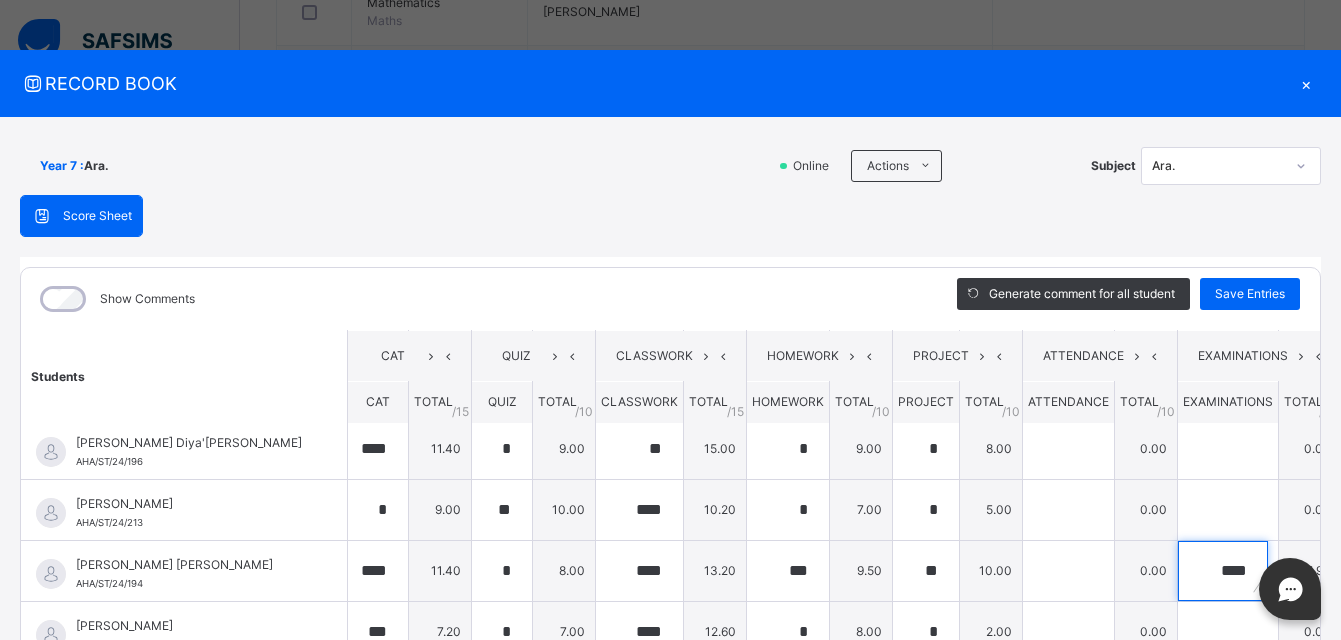 scroll, scrollTop: 63, scrollLeft: 0, axis: vertical 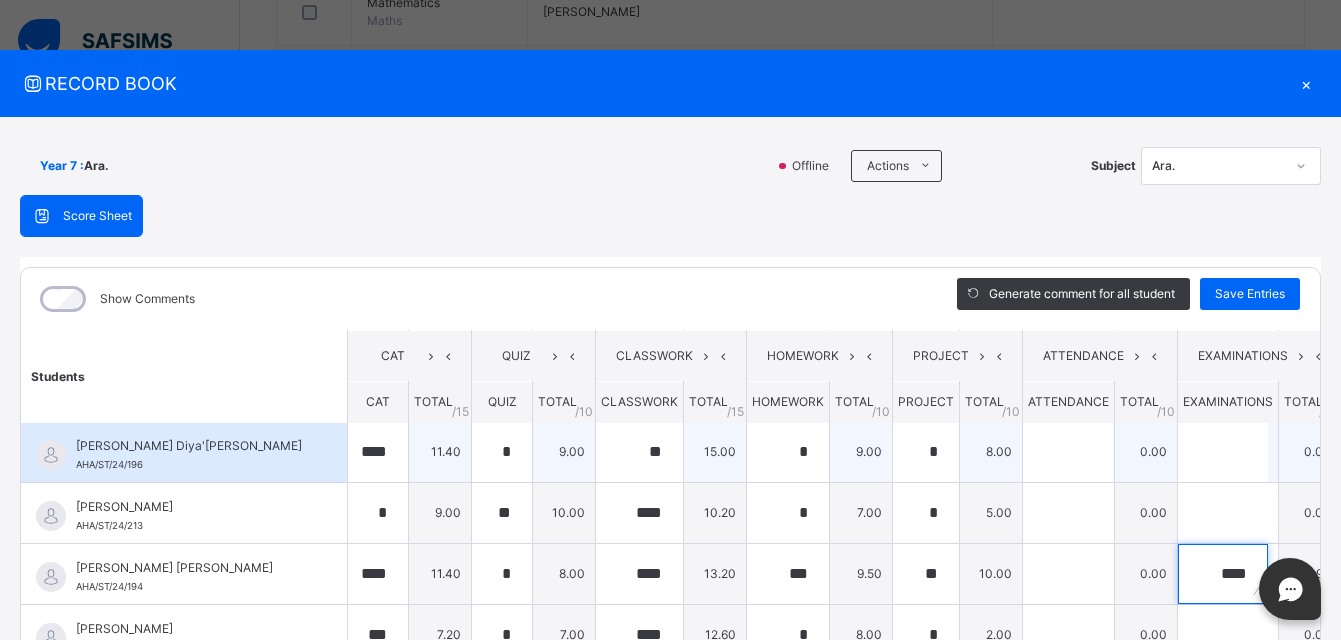 type on "****" 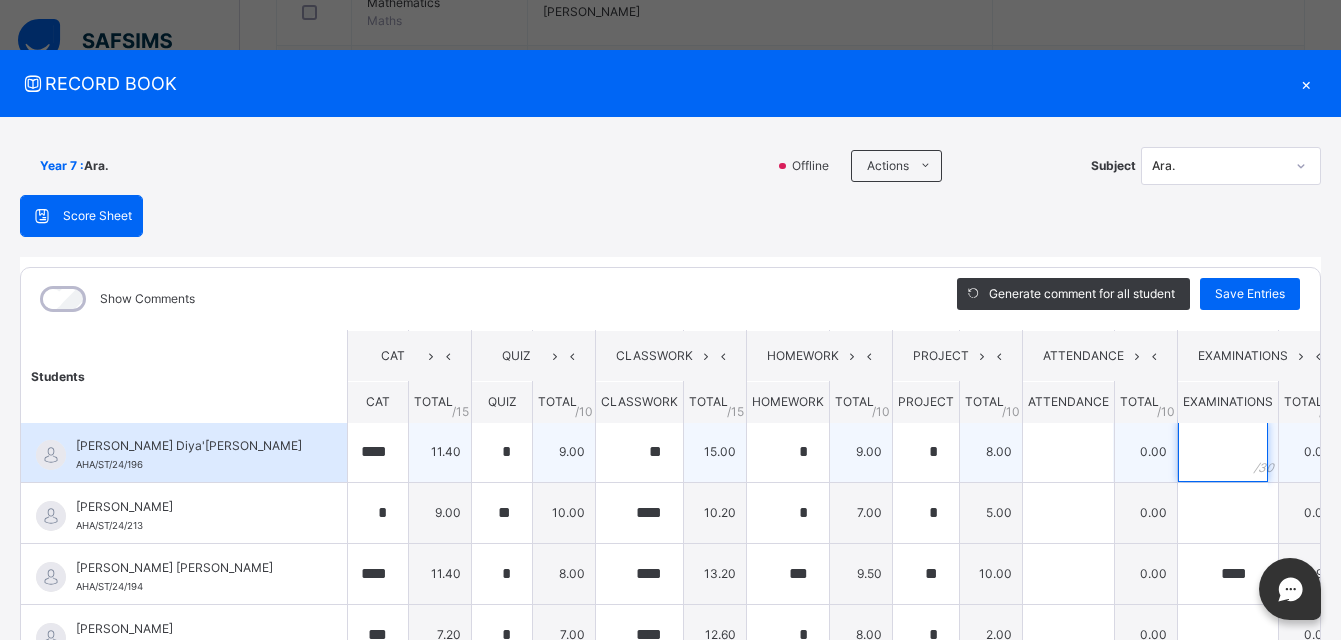 click at bounding box center (1223, 452) 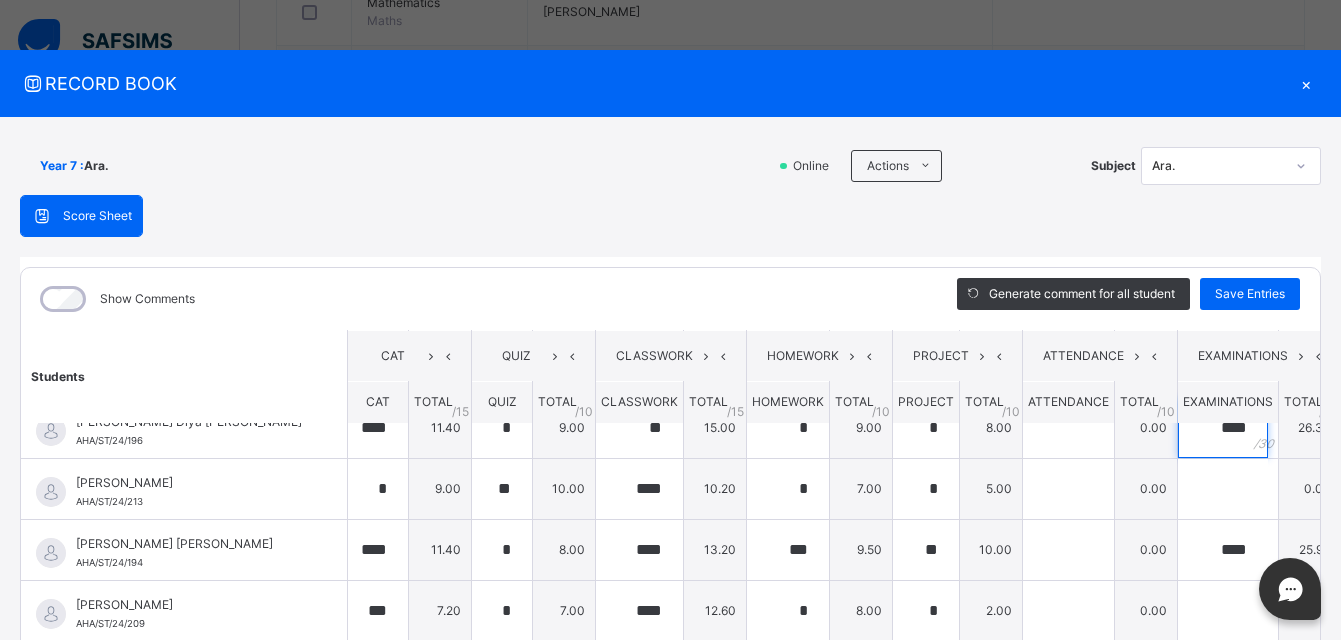 scroll, scrollTop: 94, scrollLeft: 0, axis: vertical 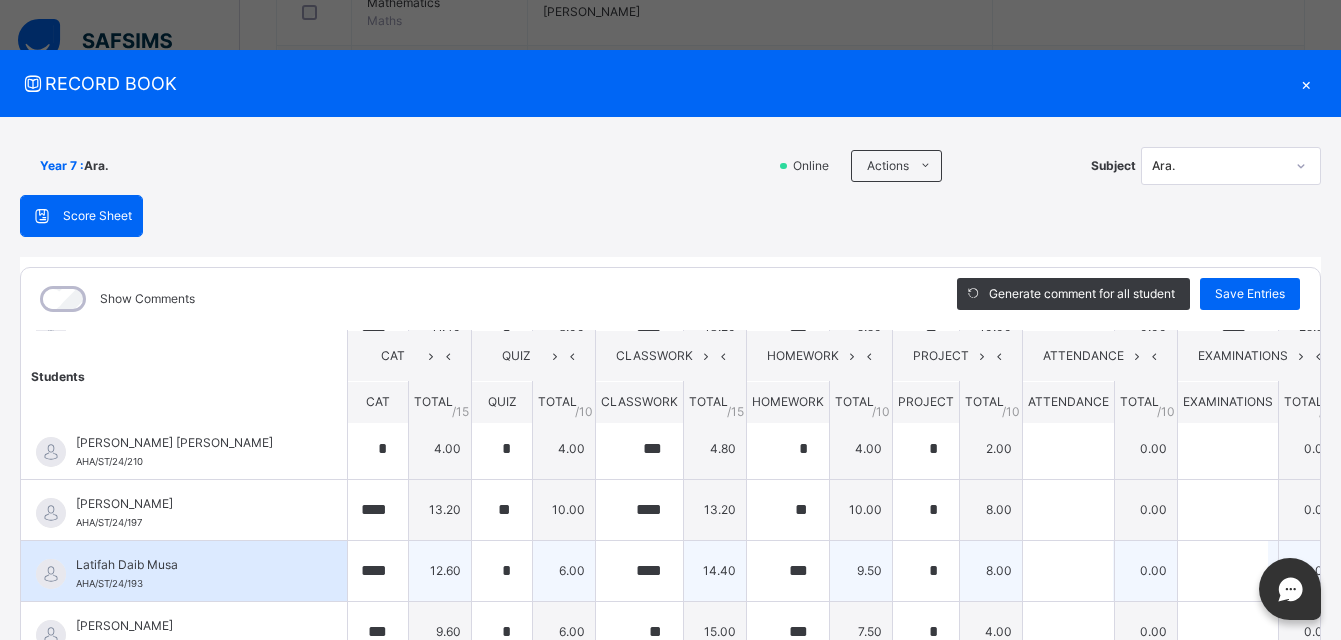 type on "****" 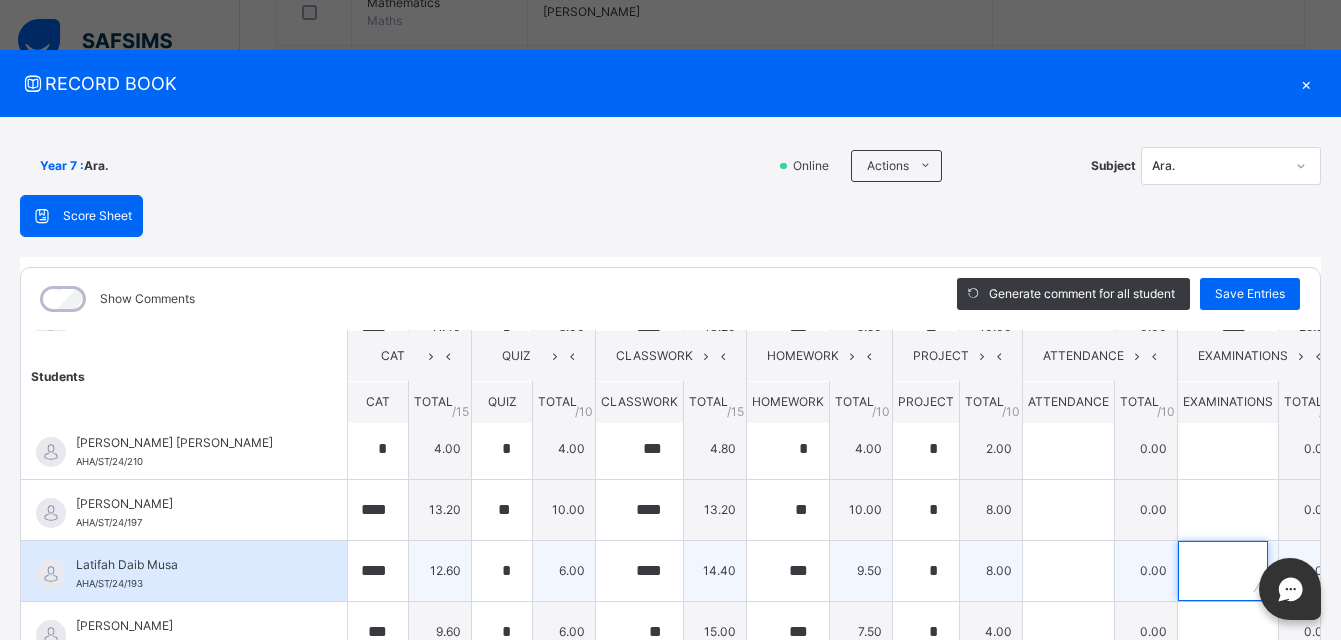 click at bounding box center (1223, 571) 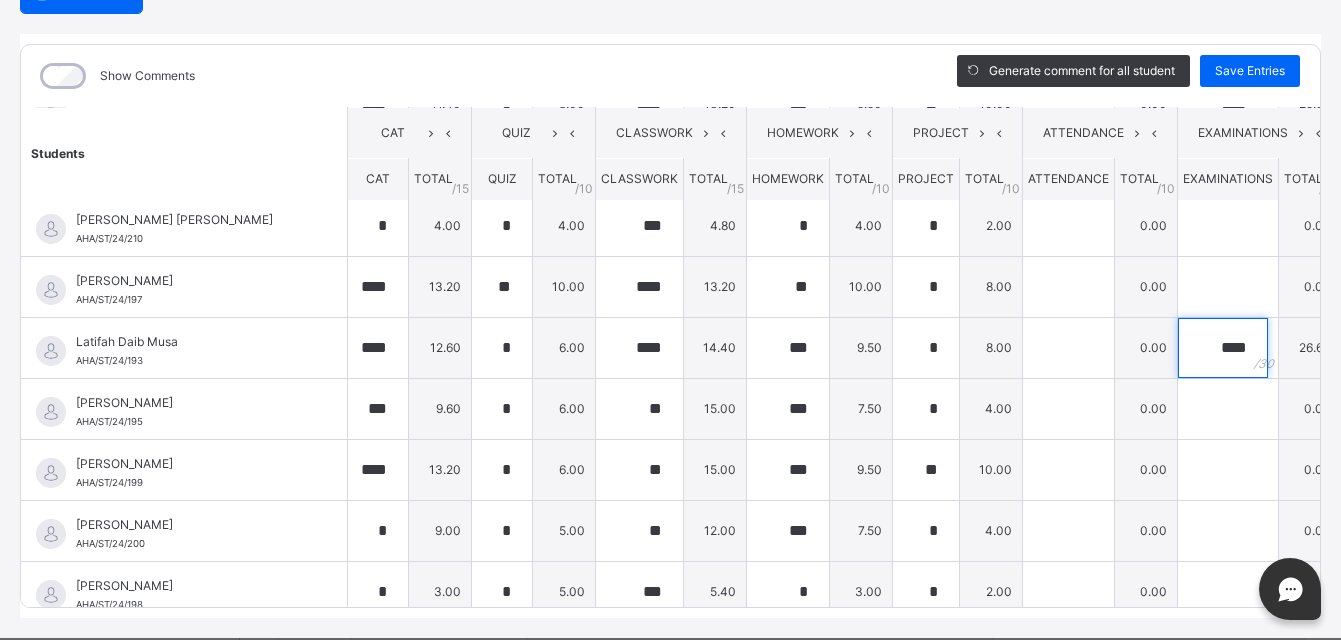 scroll, scrollTop: 253, scrollLeft: 0, axis: vertical 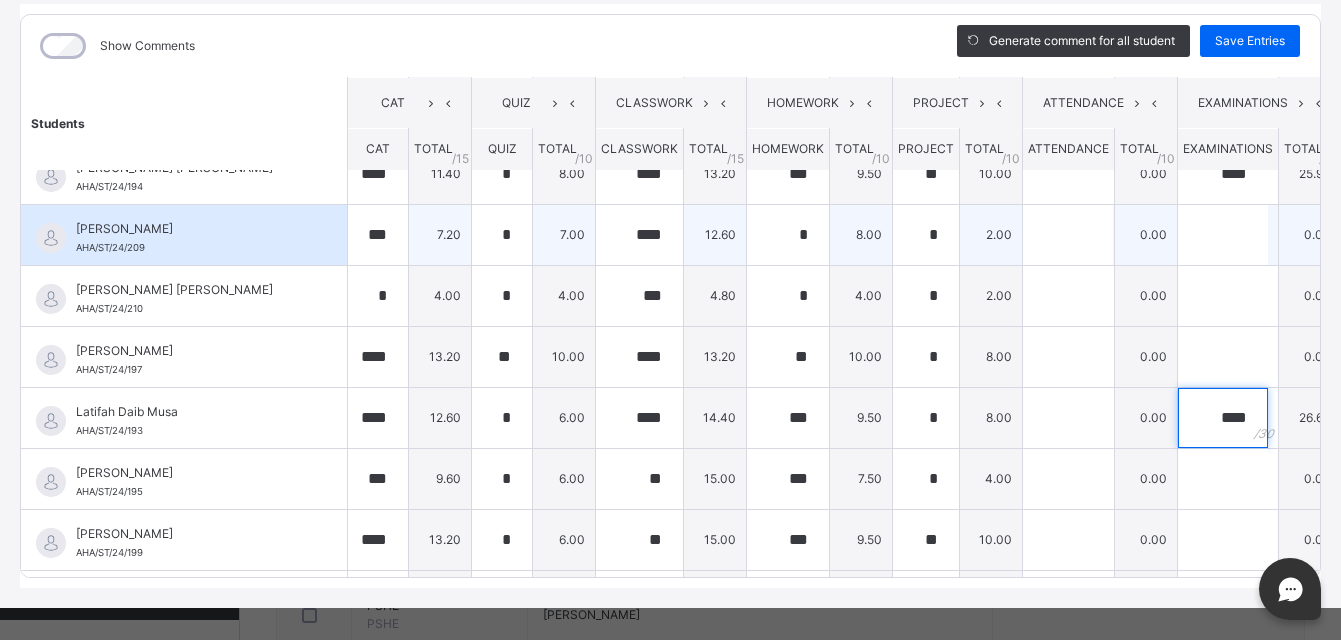 type on "****" 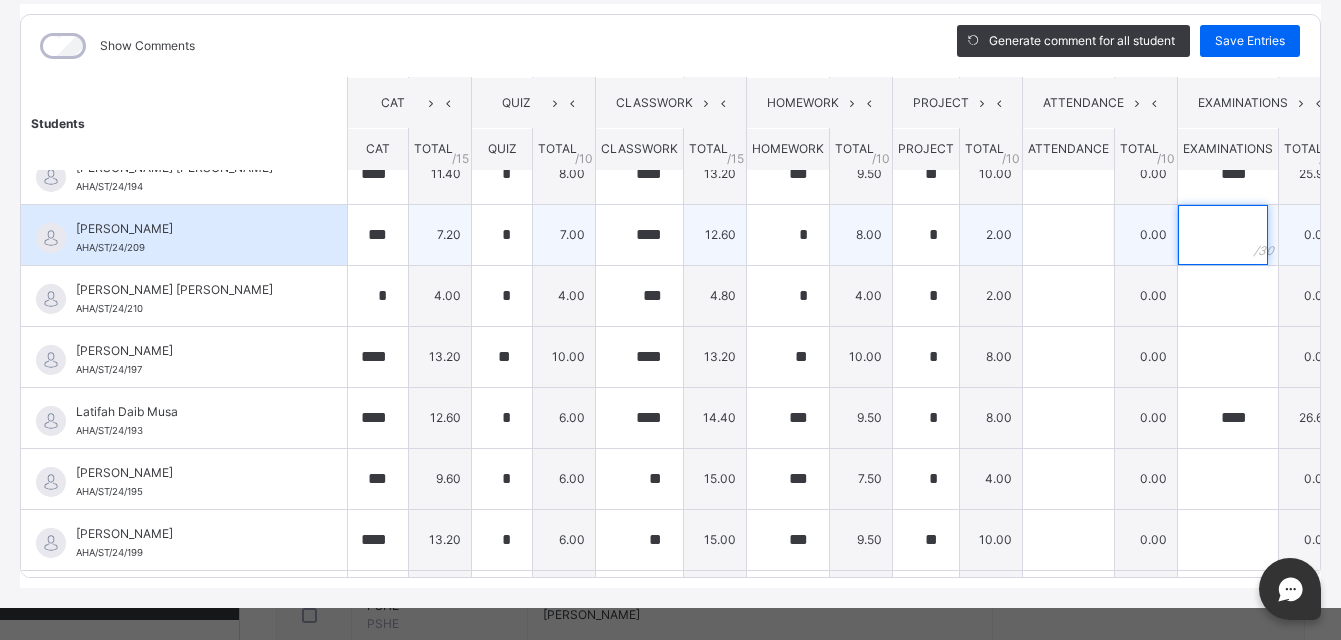 click at bounding box center (1223, 235) 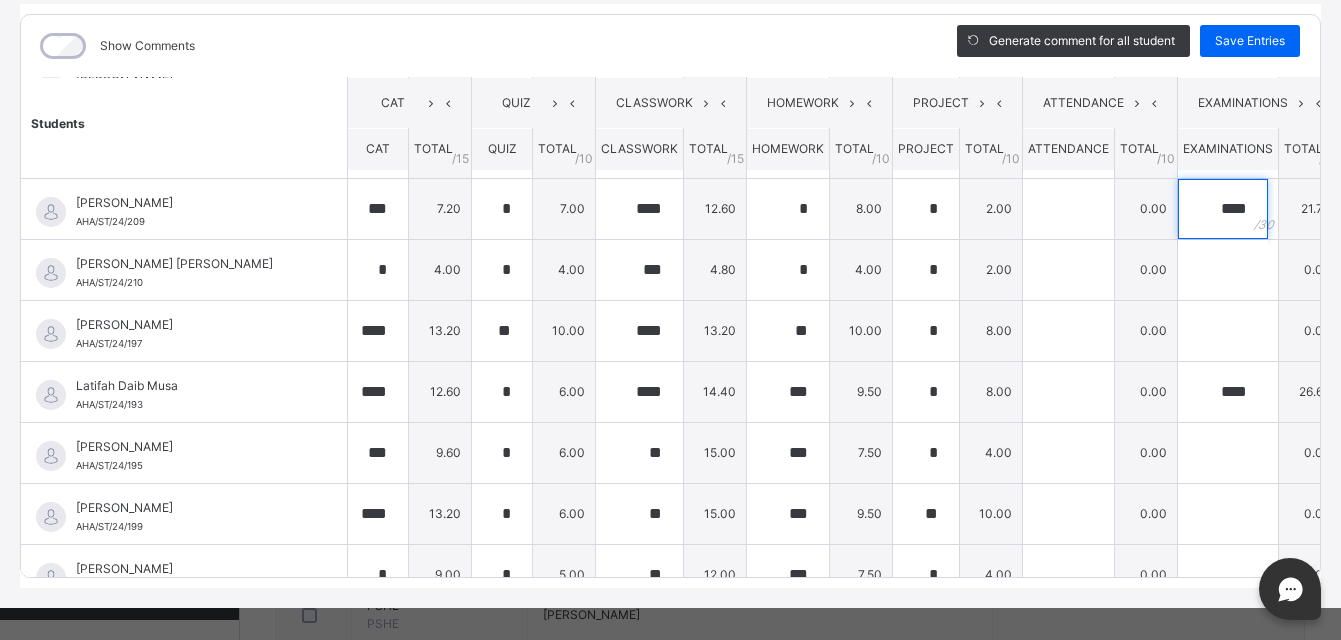 scroll, scrollTop: 241, scrollLeft: 0, axis: vertical 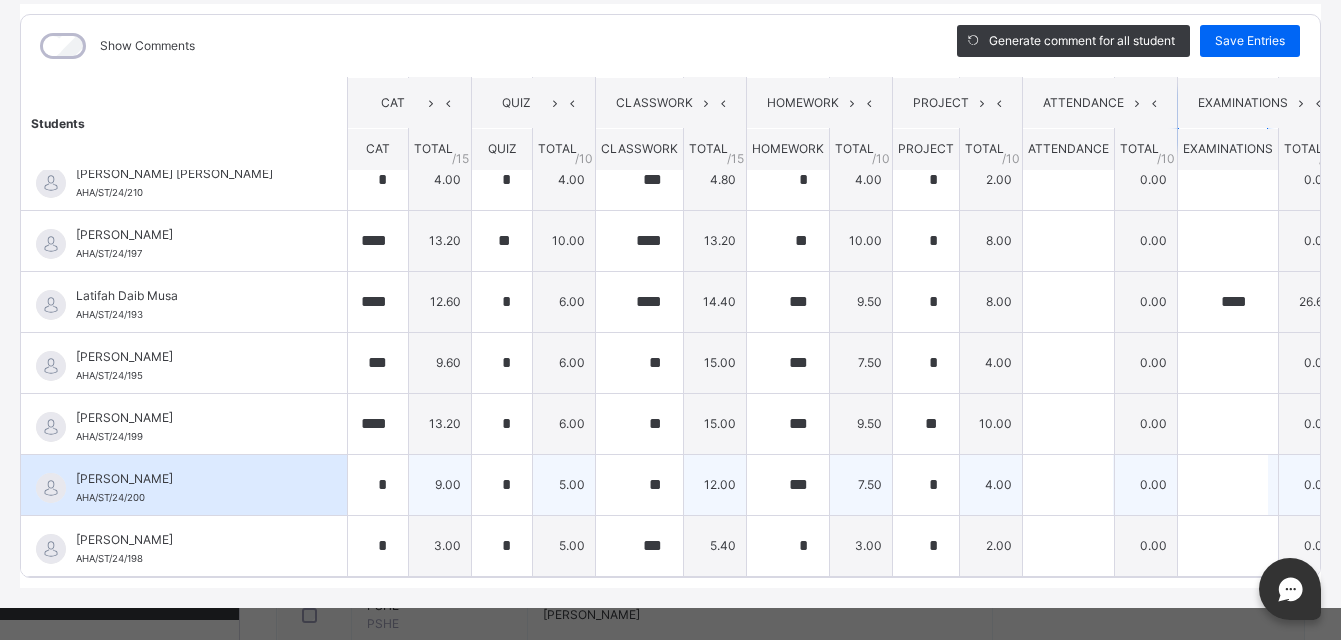 type on "****" 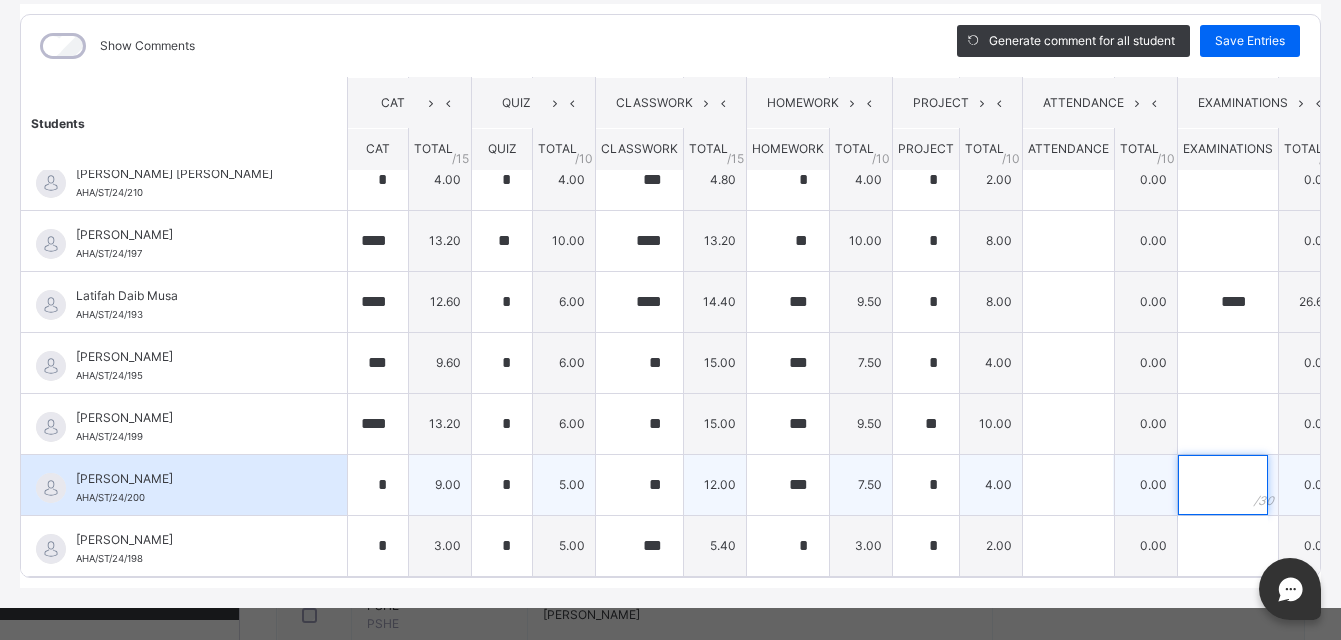 click at bounding box center [1223, 485] 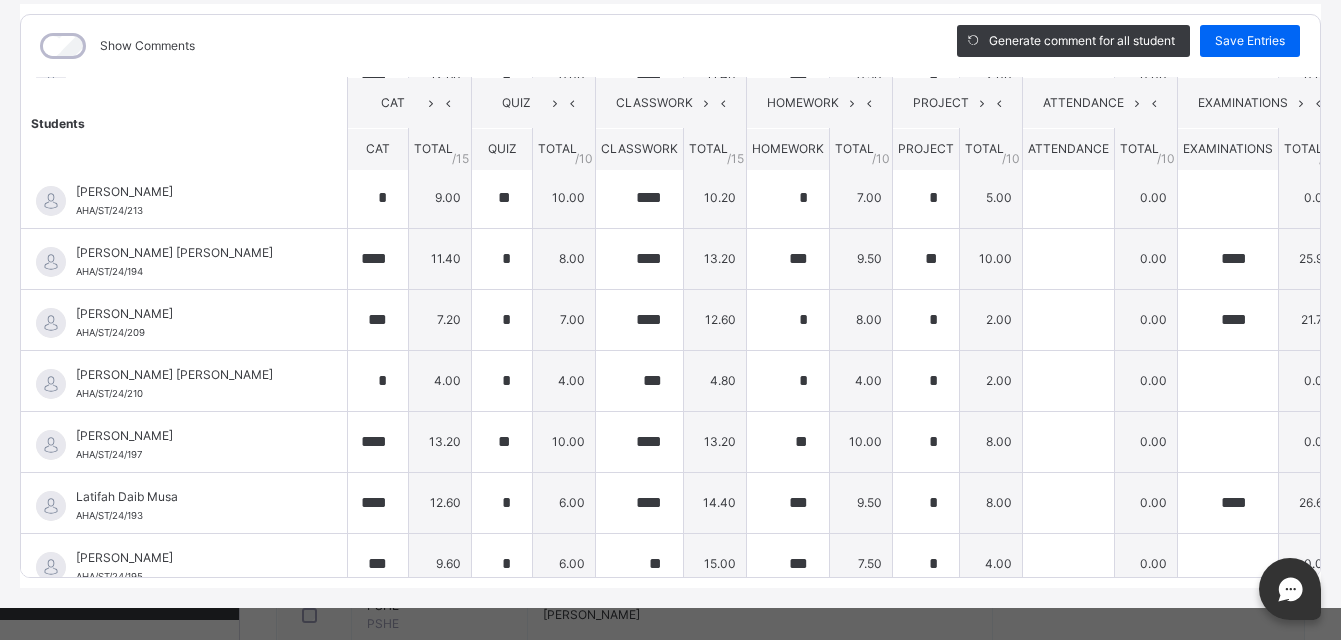 scroll, scrollTop: 118, scrollLeft: 0, axis: vertical 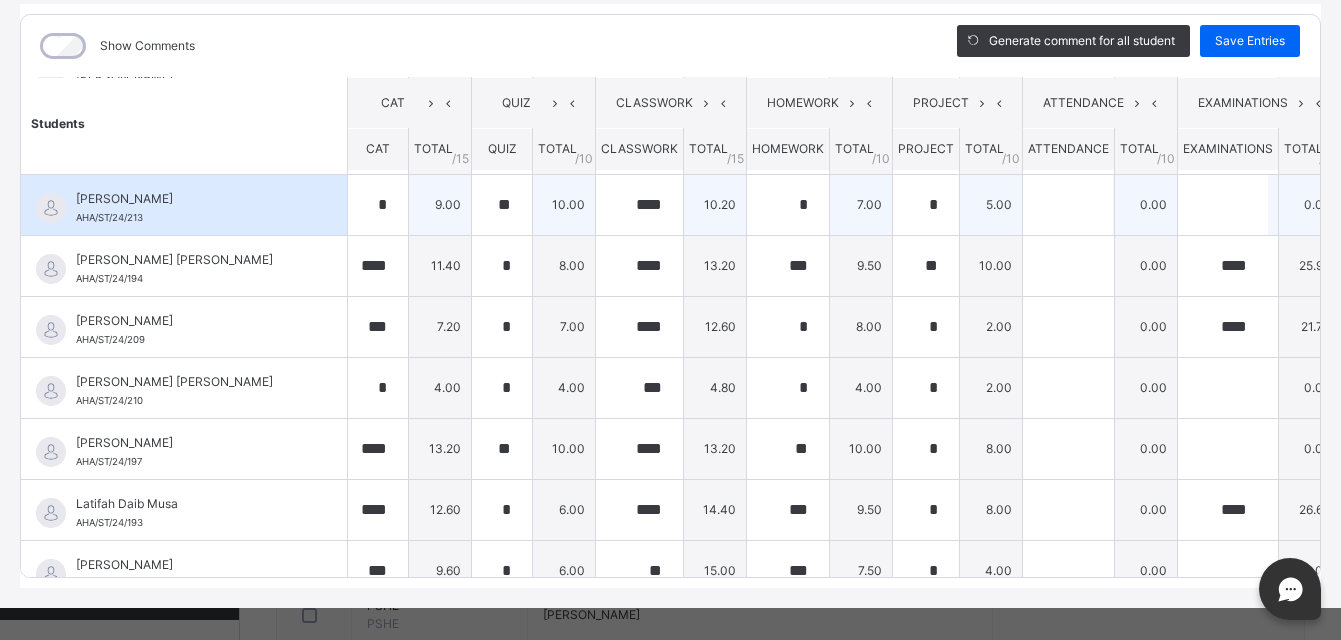 type on "****" 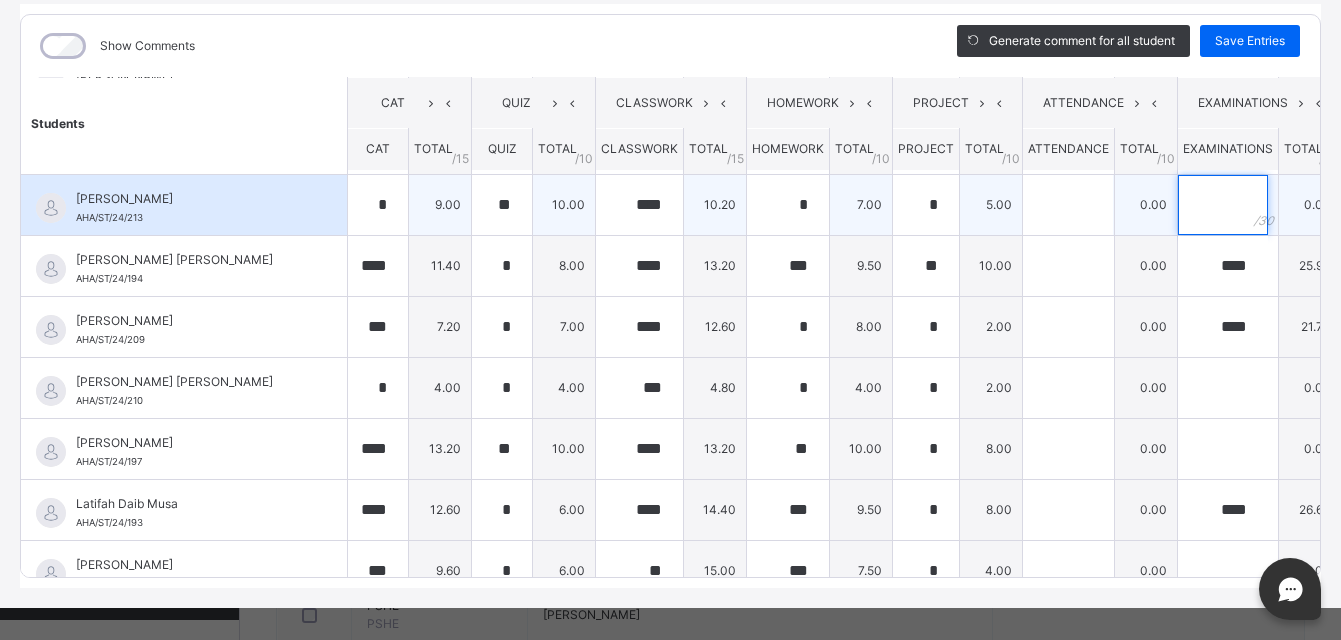 click at bounding box center (1223, 205) 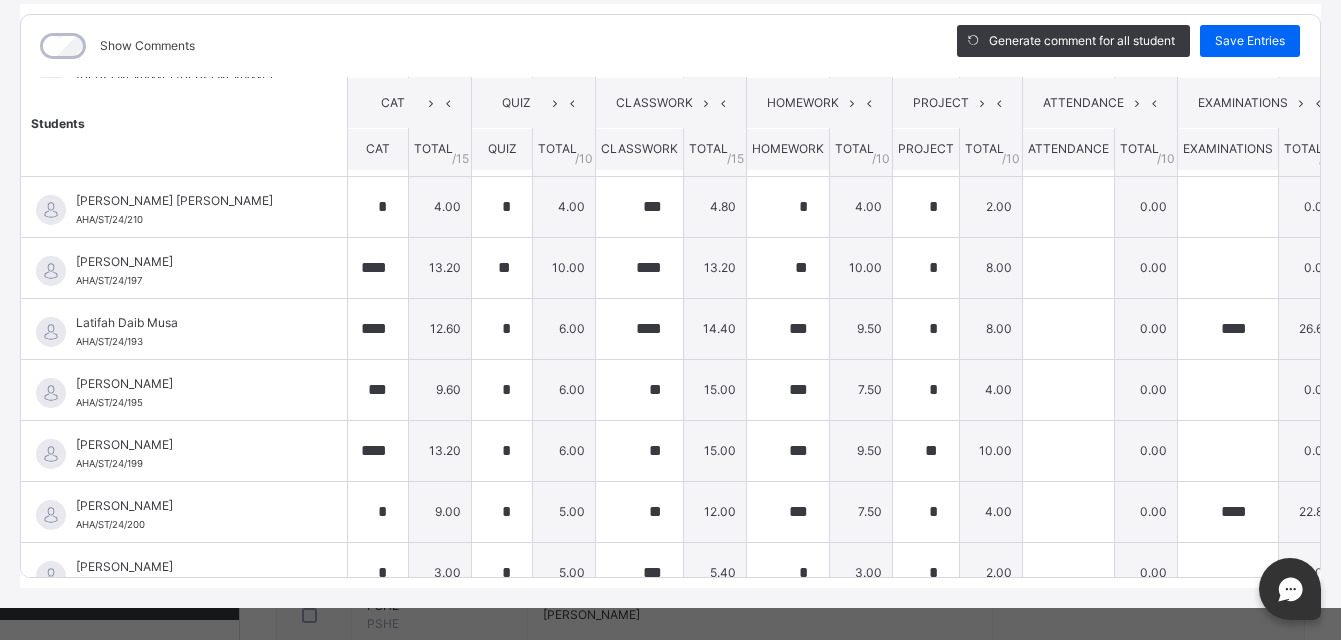 scroll, scrollTop: 341, scrollLeft: 0, axis: vertical 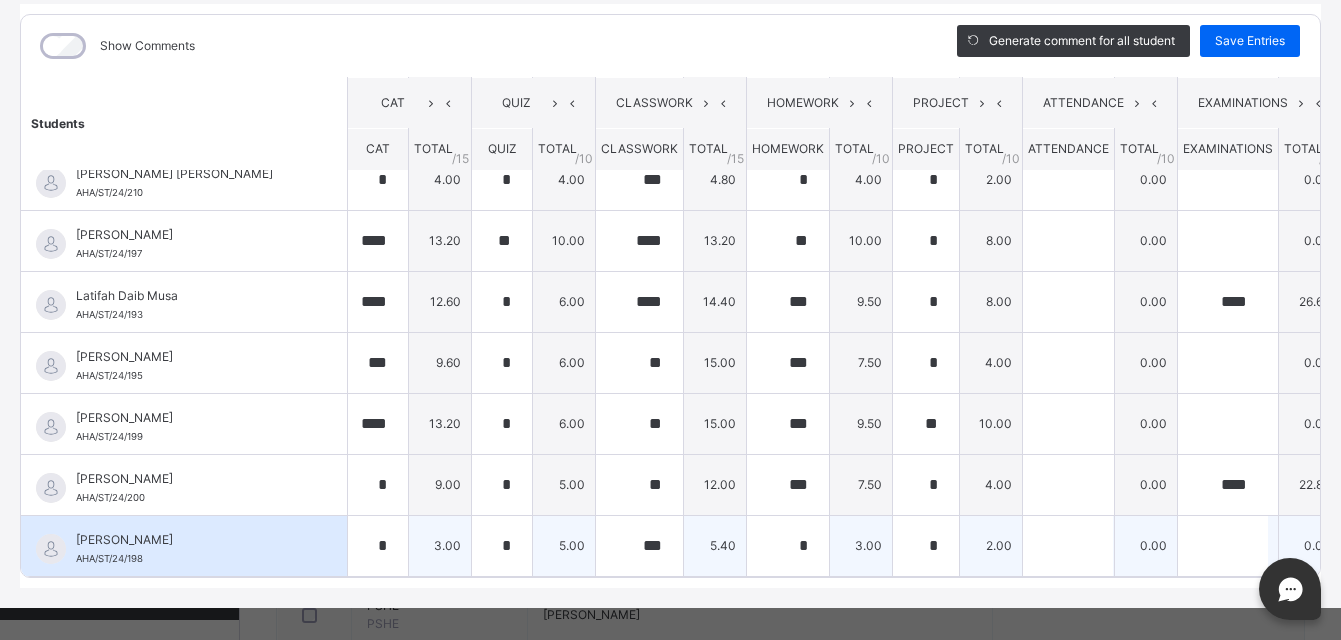 type on "**" 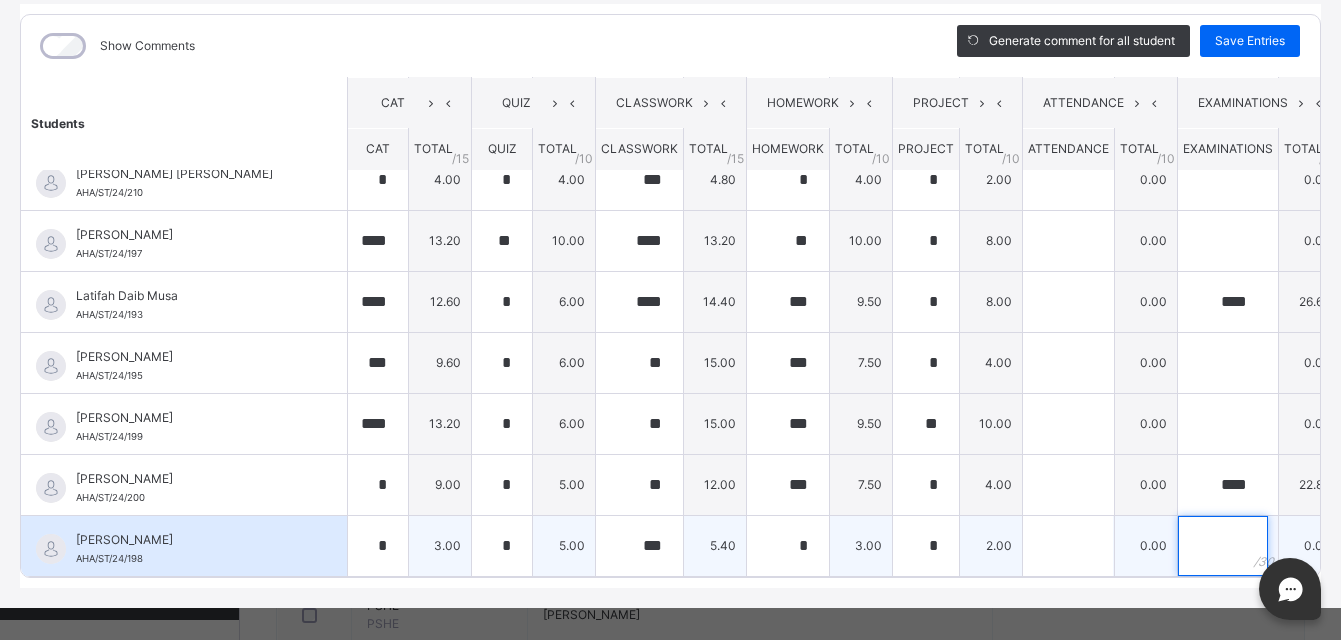 click at bounding box center (1228, 546) 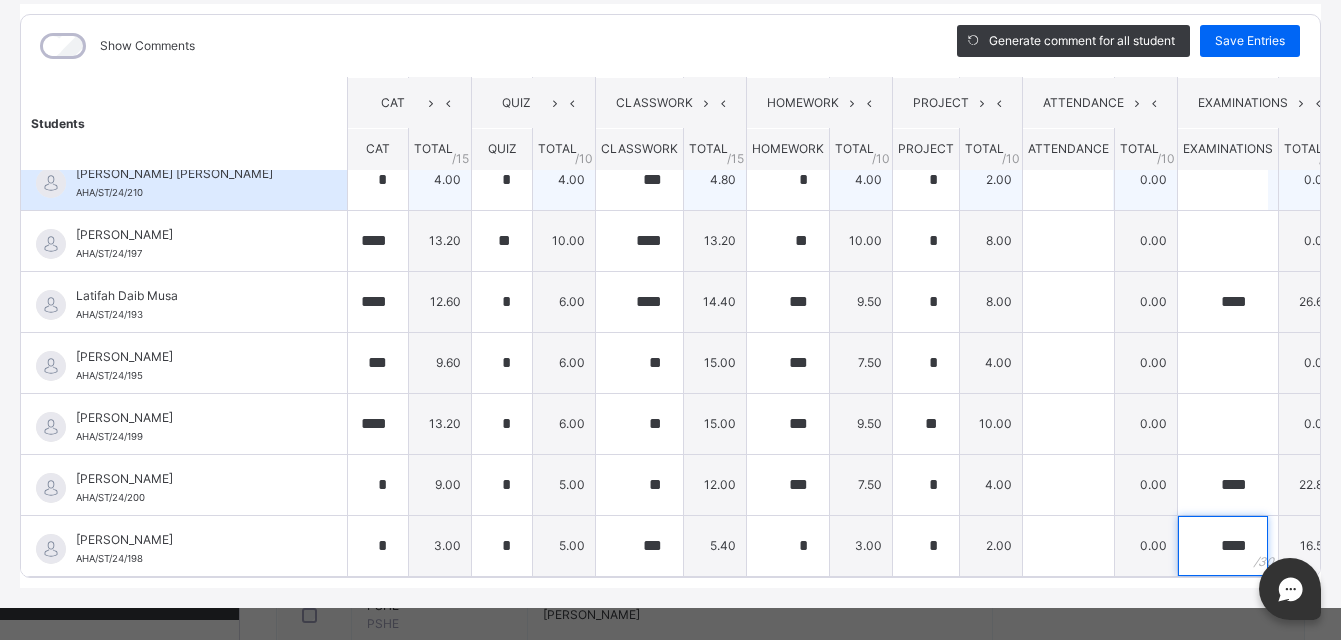 type on "****" 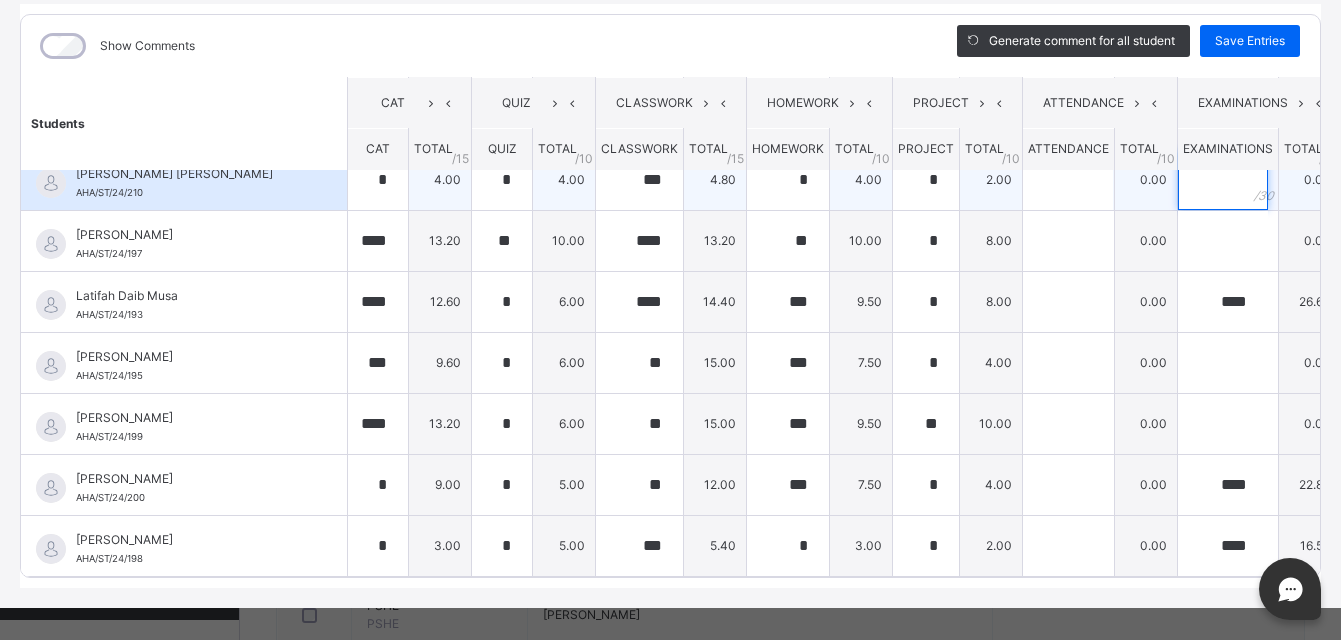 click at bounding box center (1223, 180) 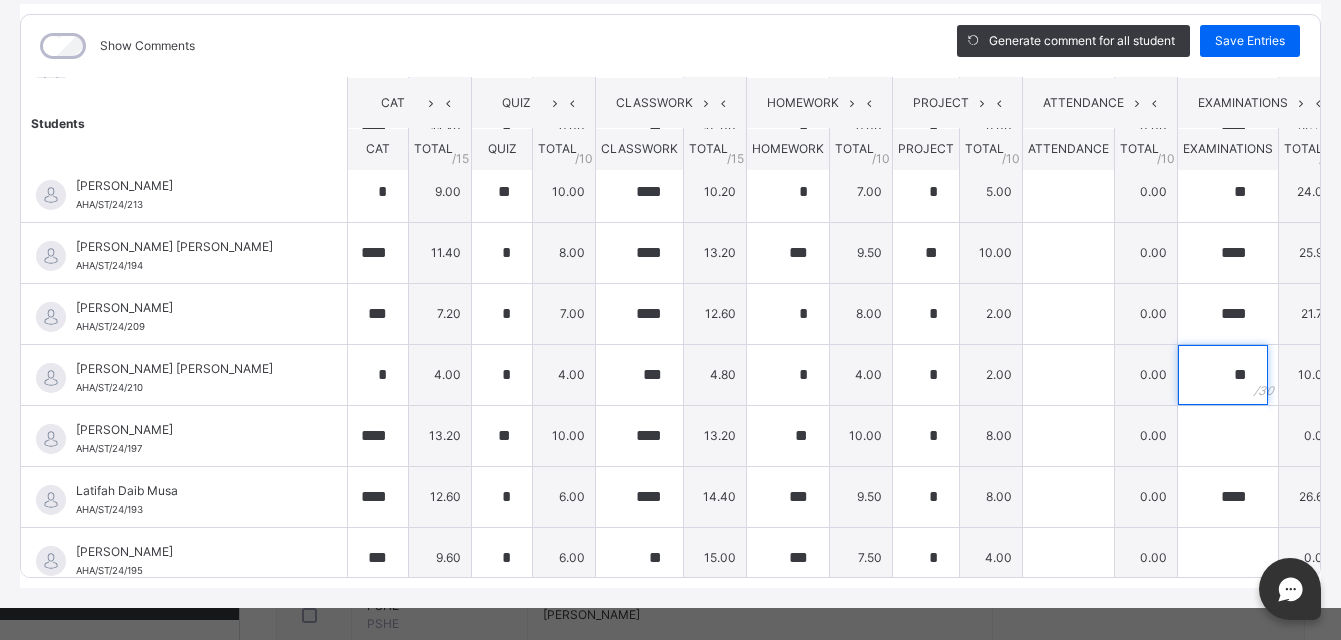 scroll, scrollTop: 116, scrollLeft: 0, axis: vertical 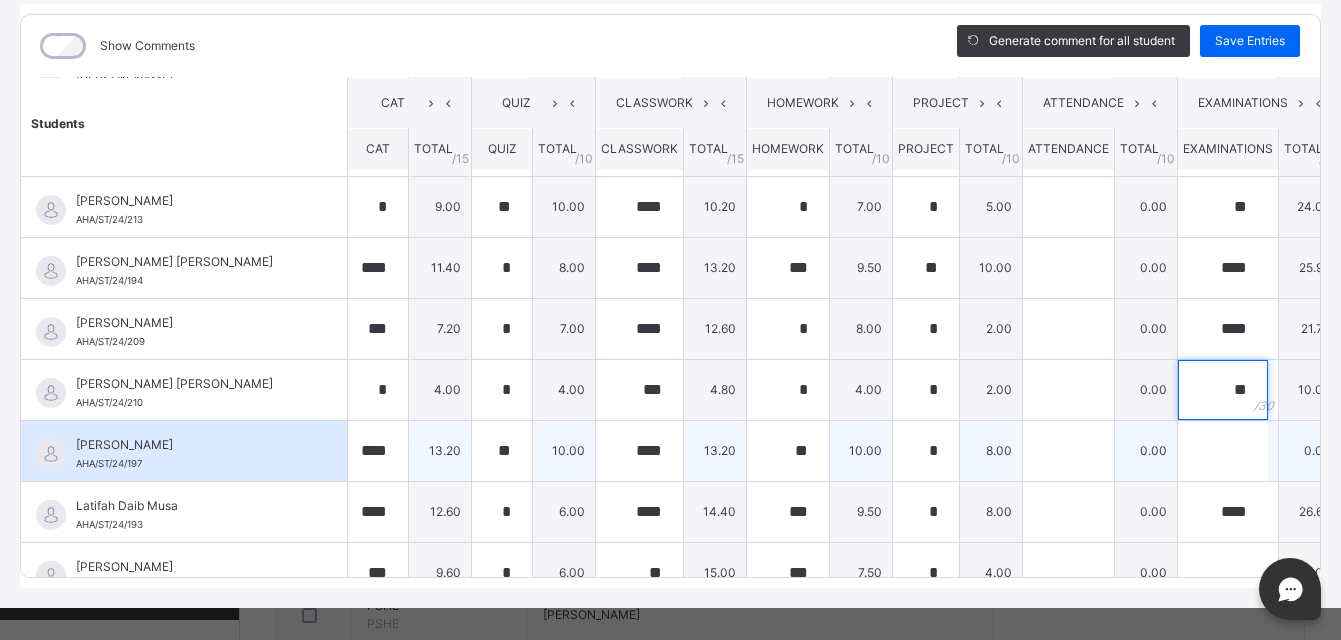 type on "**" 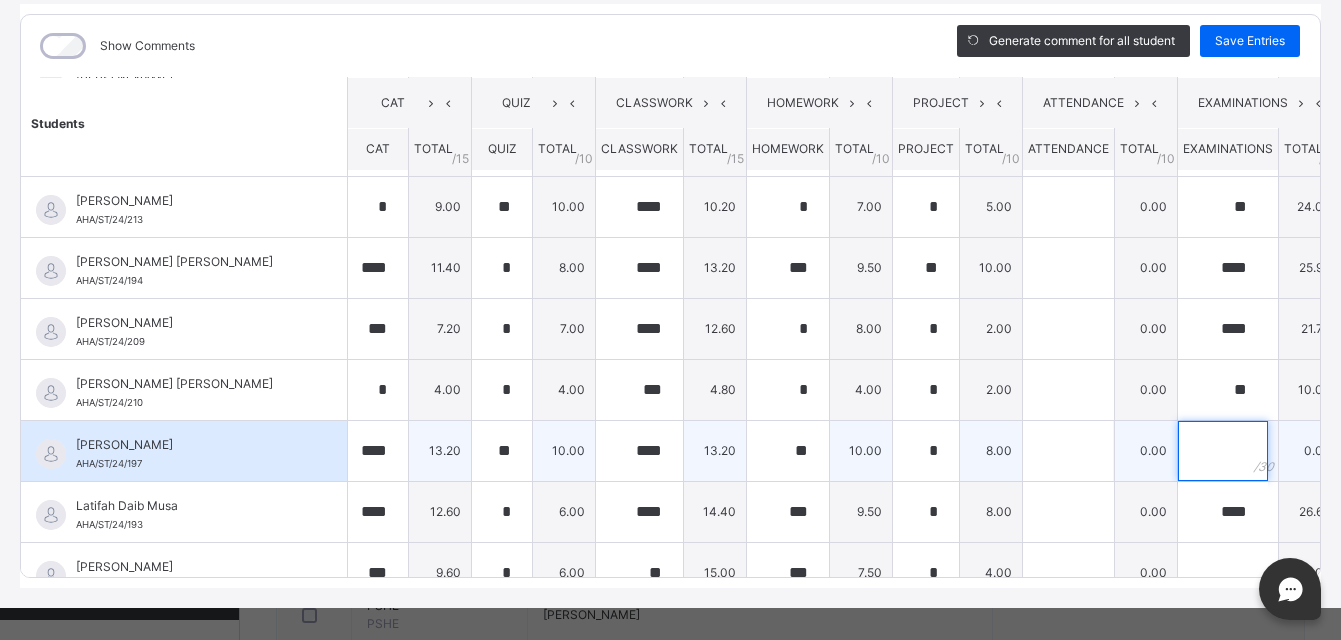 click at bounding box center [1223, 451] 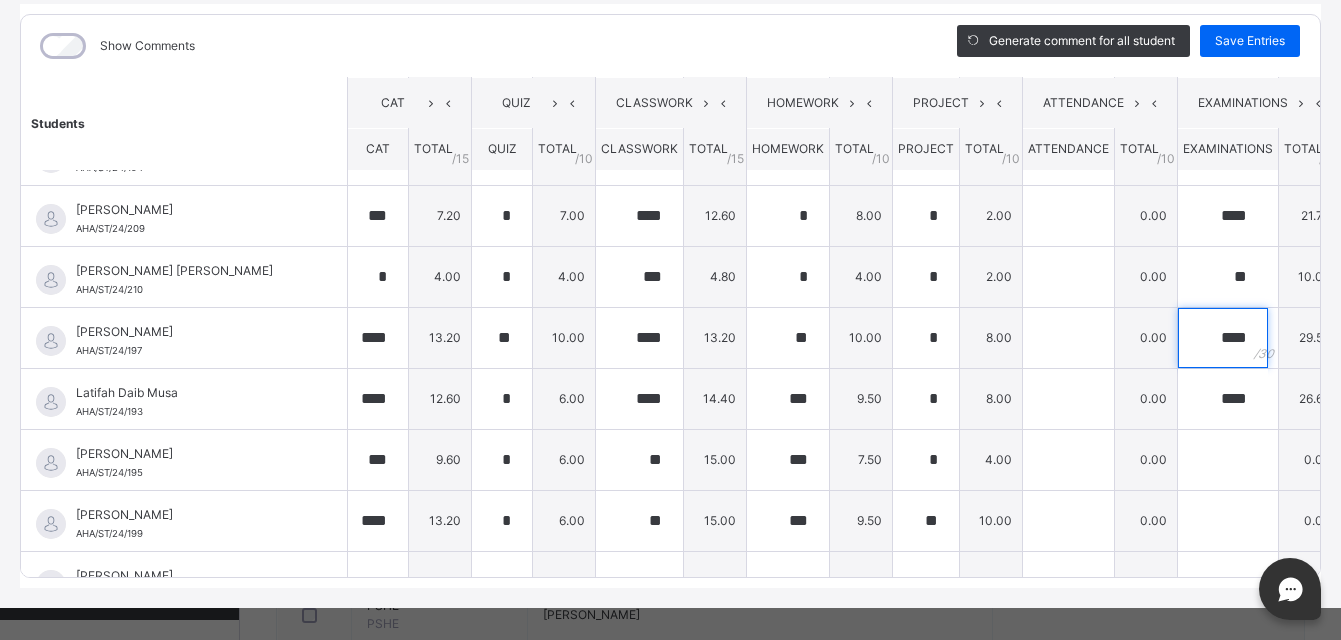 scroll, scrollTop: 240, scrollLeft: 0, axis: vertical 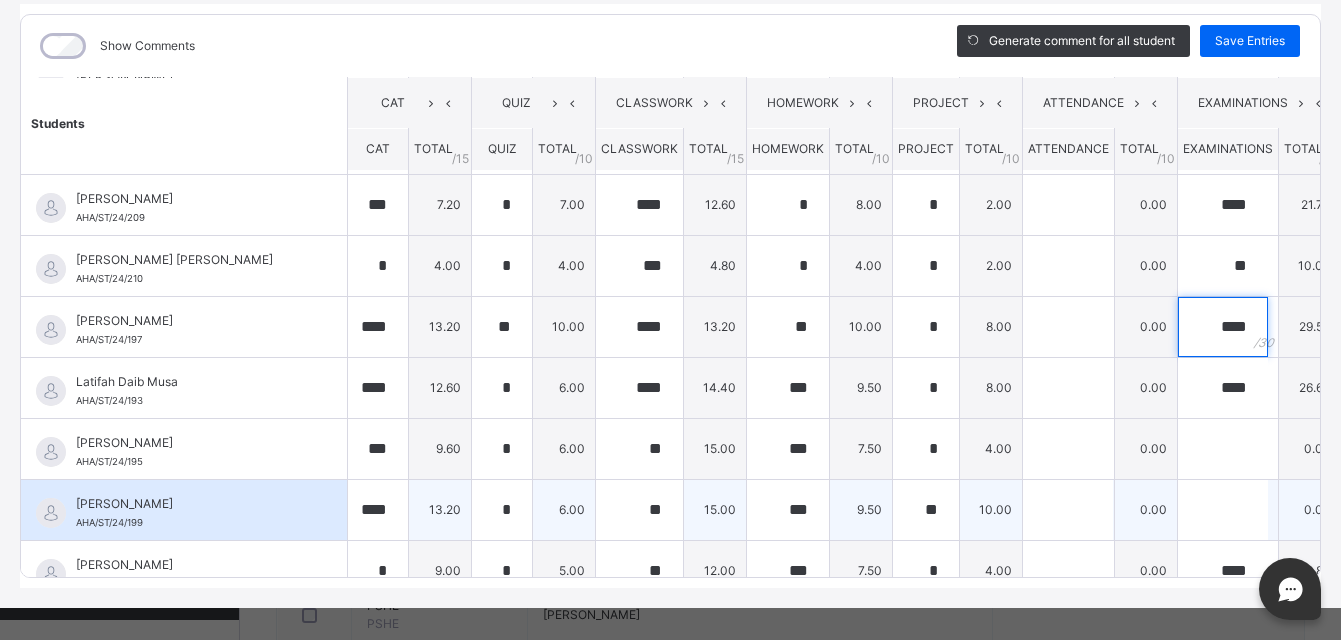 type on "****" 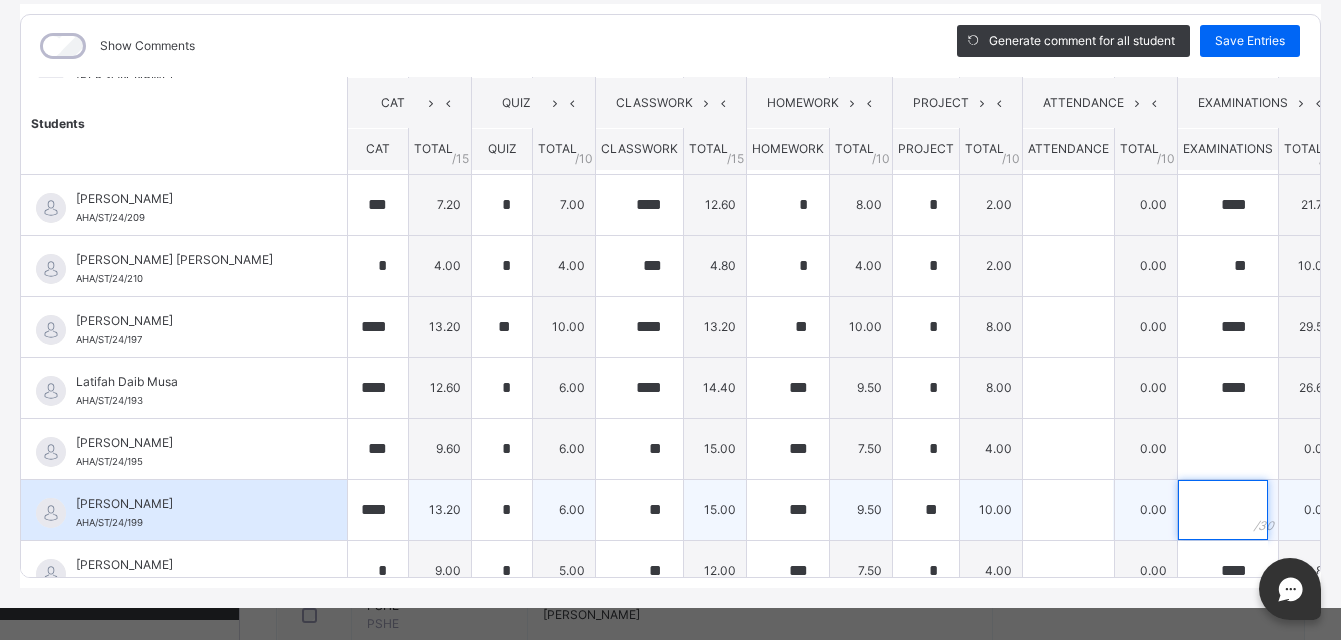 click at bounding box center (1223, 510) 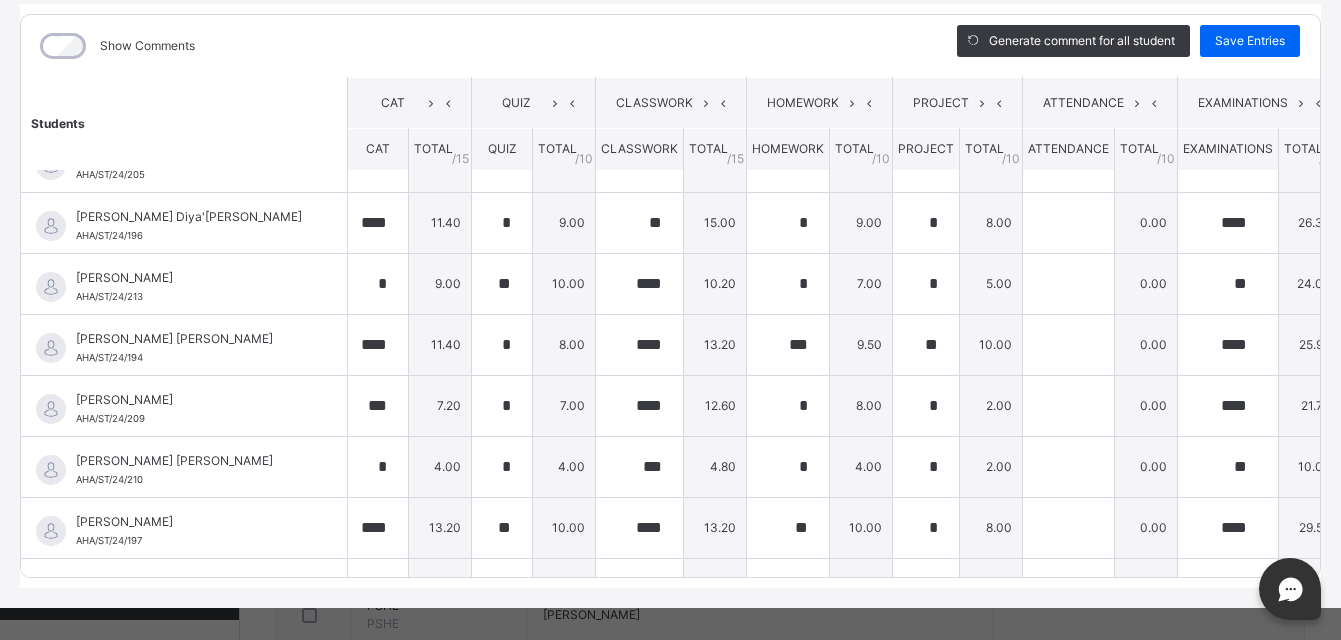 scroll, scrollTop: 0, scrollLeft: 0, axis: both 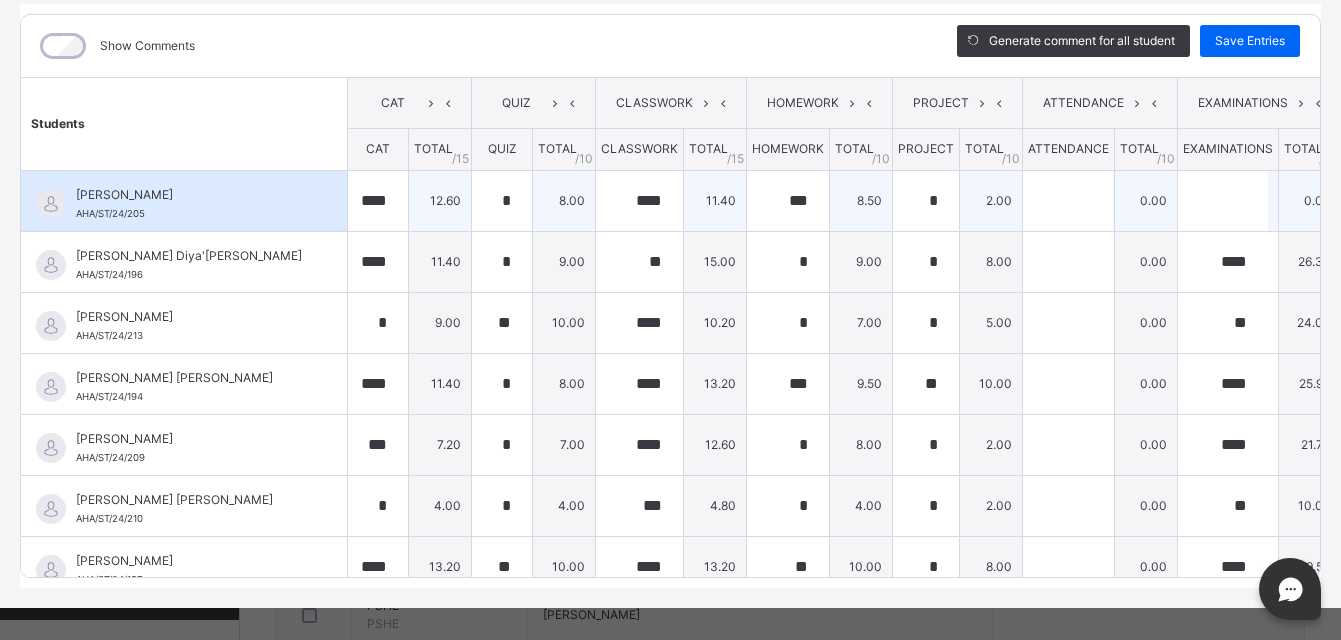 type on "****" 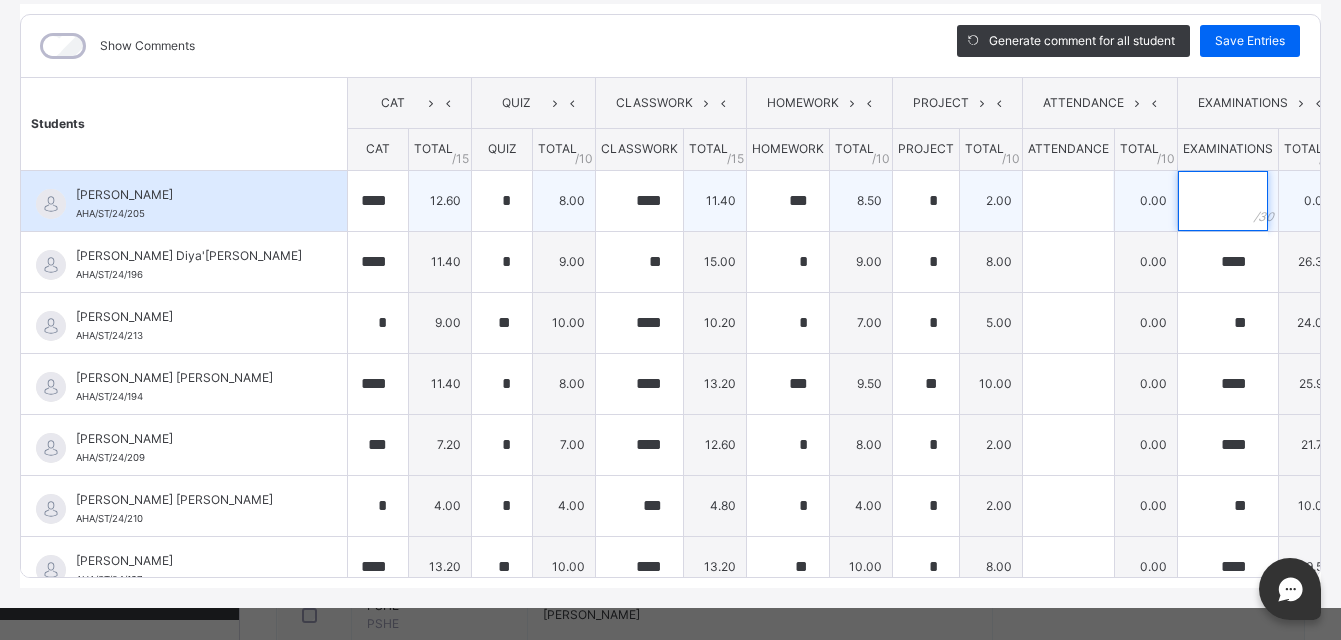 click at bounding box center [1223, 201] 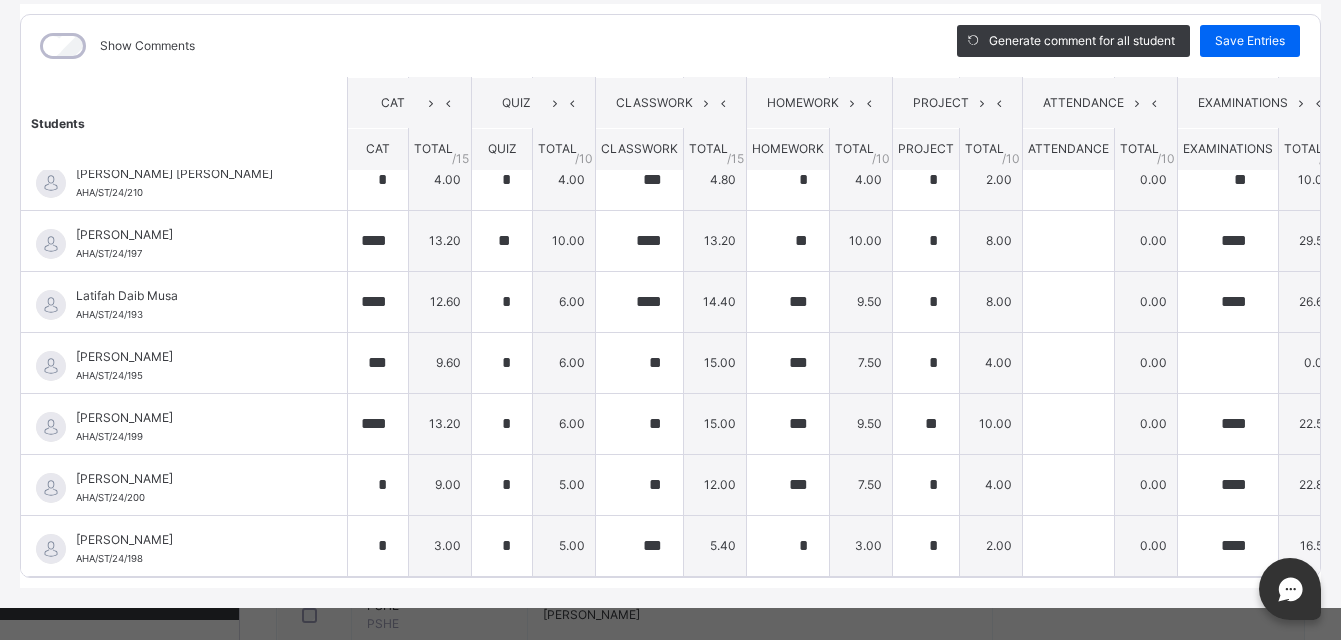 scroll, scrollTop: 341, scrollLeft: 0, axis: vertical 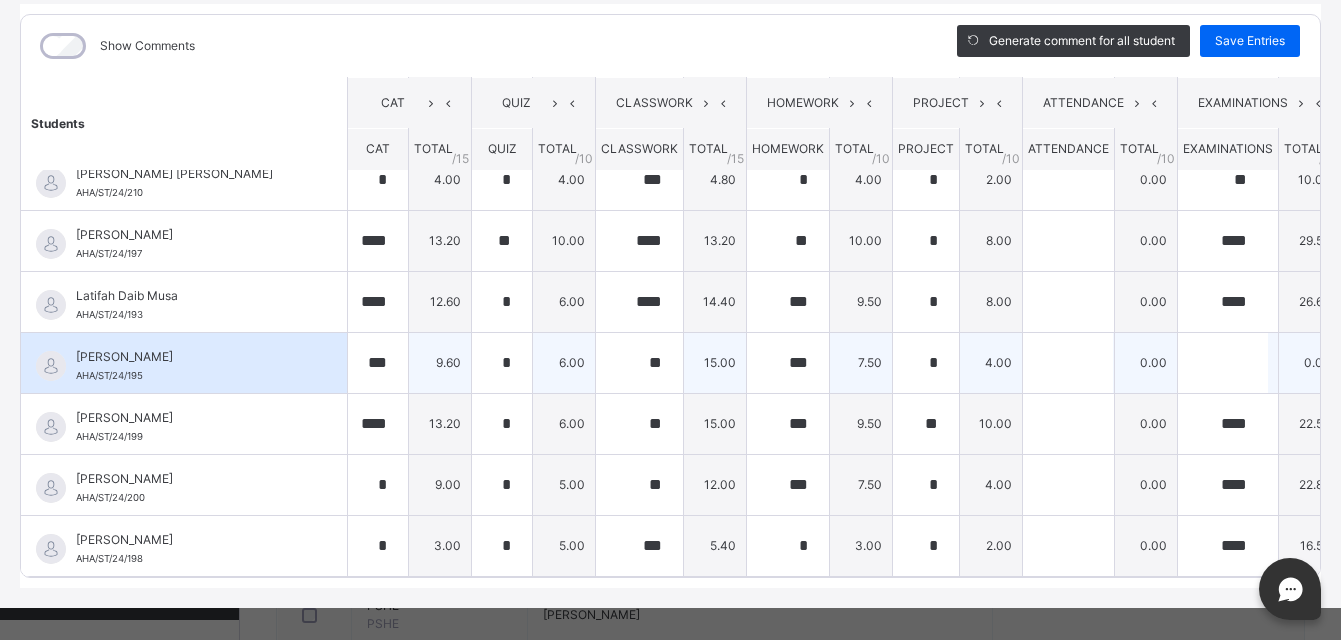 type on "****" 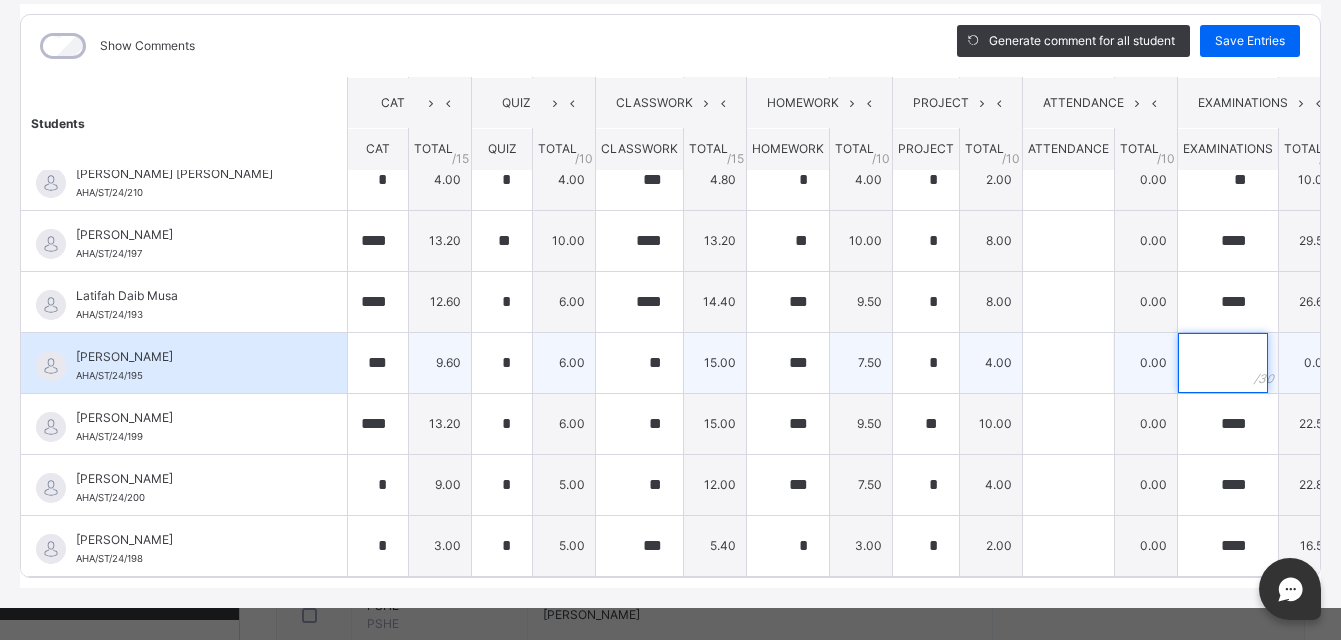 click at bounding box center (1223, 363) 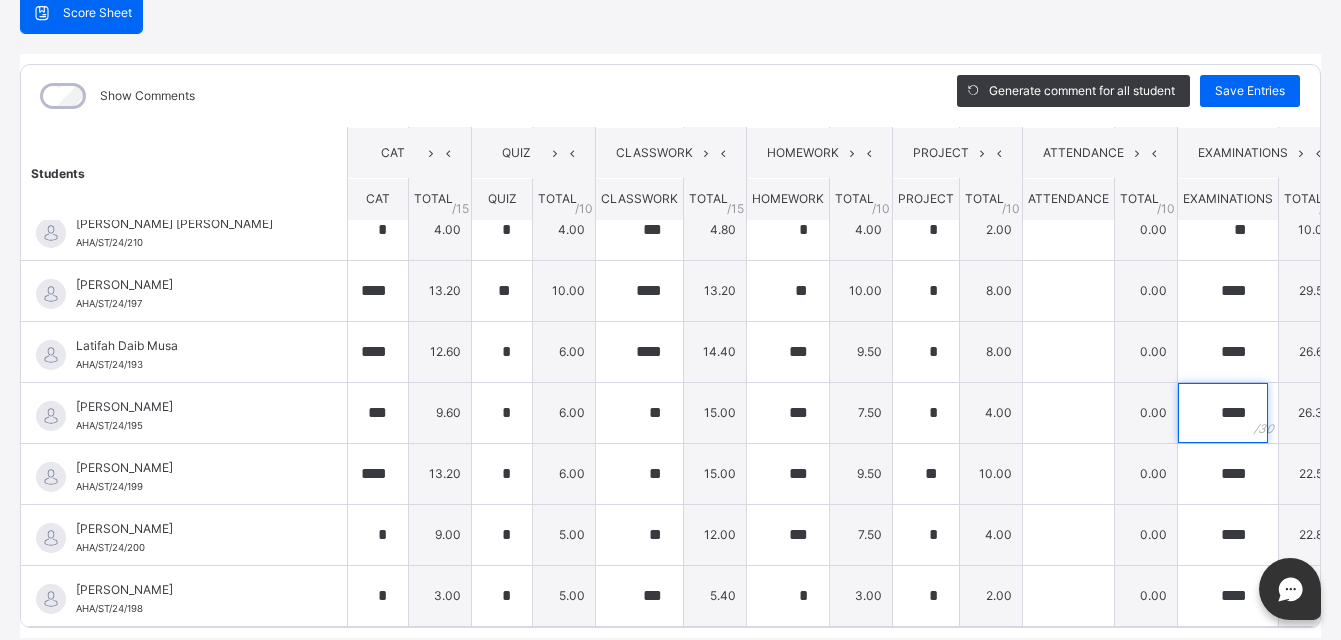 scroll, scrollTop: 286, scrollLeft: 0, axis: vertical 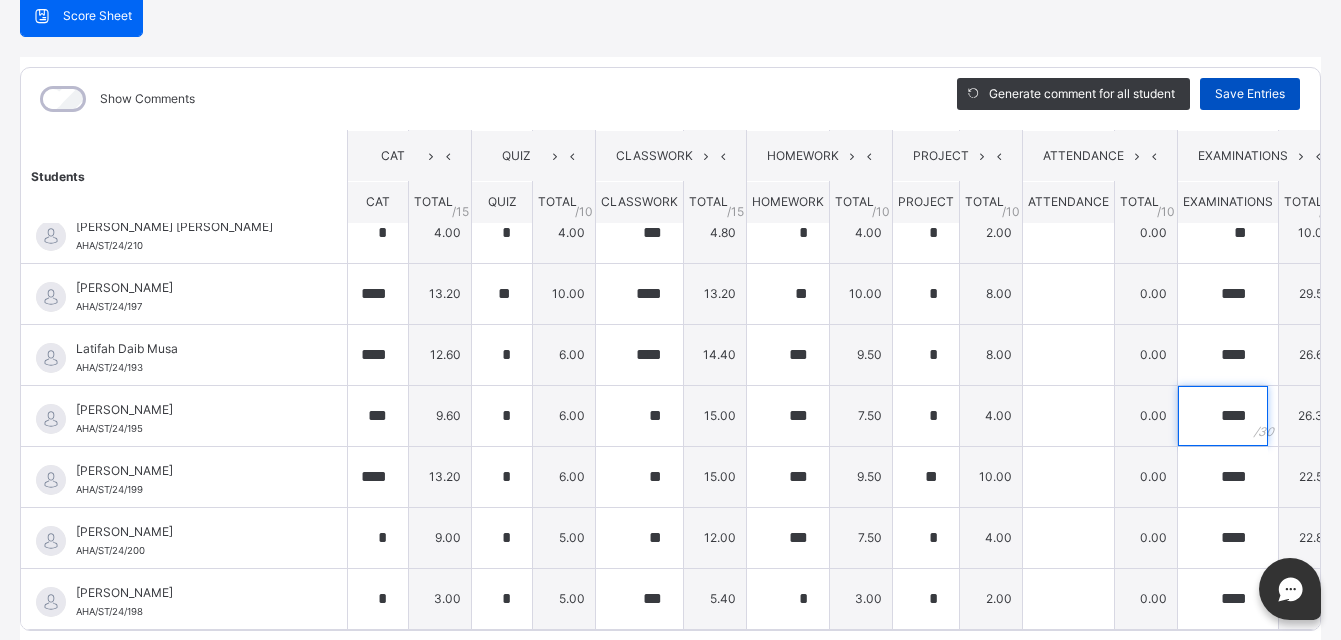 type on "****" 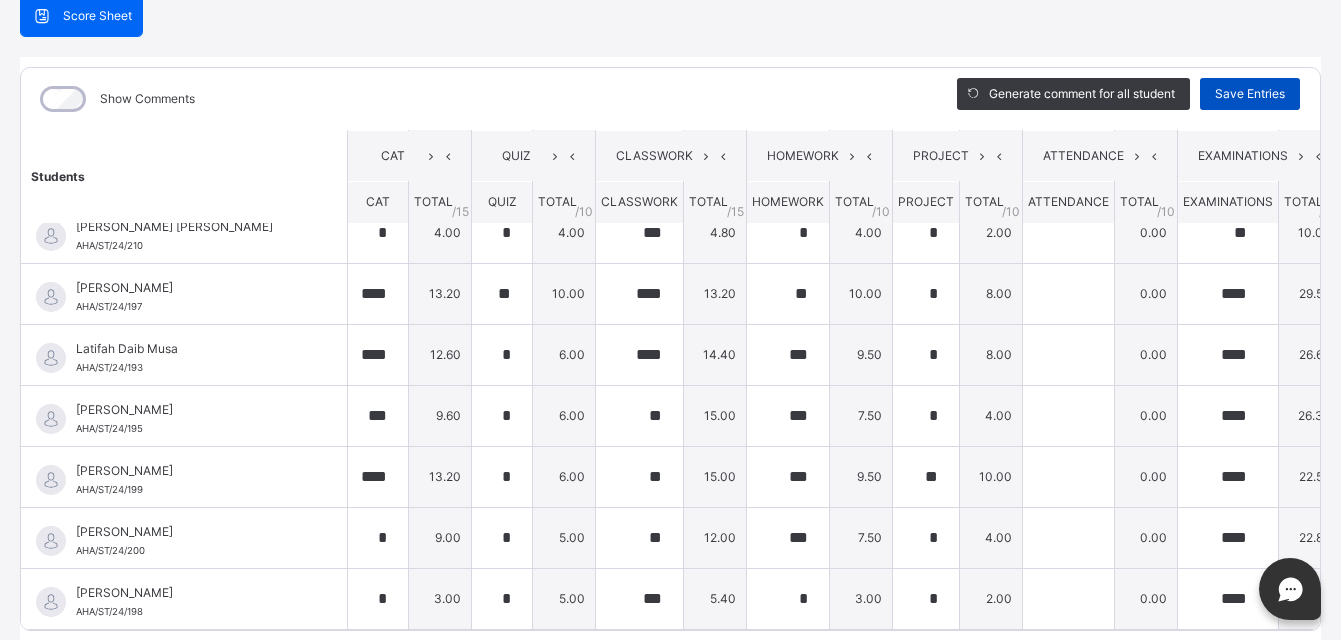 click on "Save Entries" at bounding box center (1250, 94) 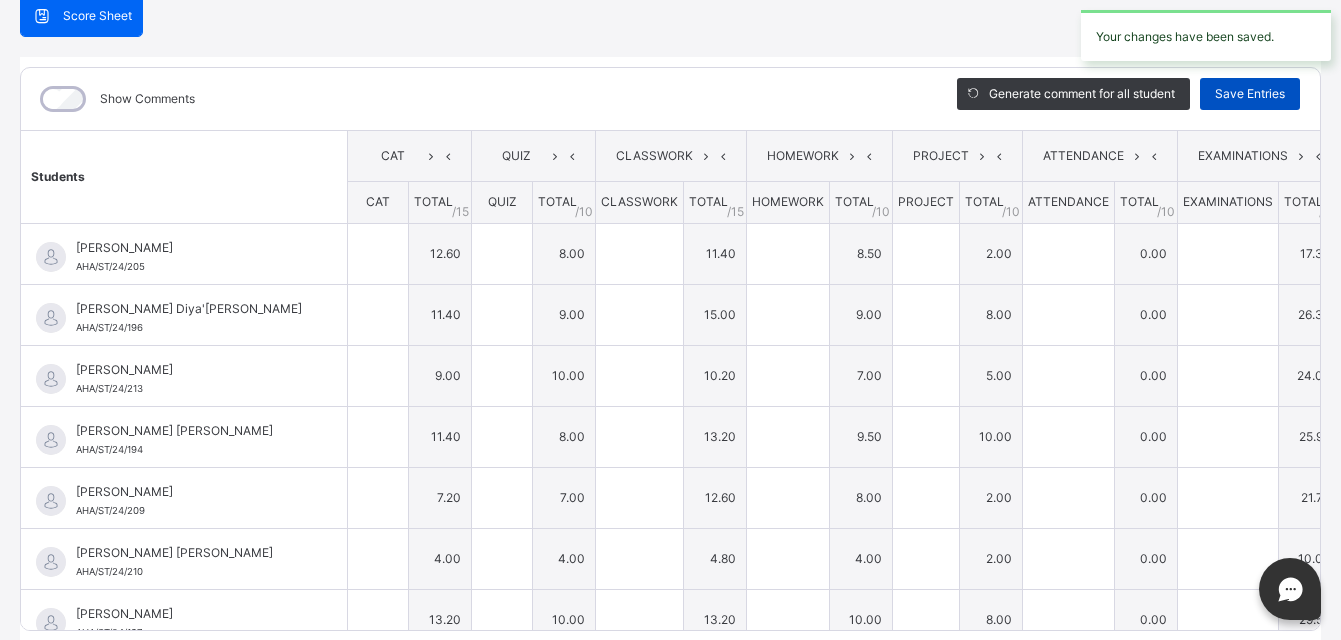 type on "****" 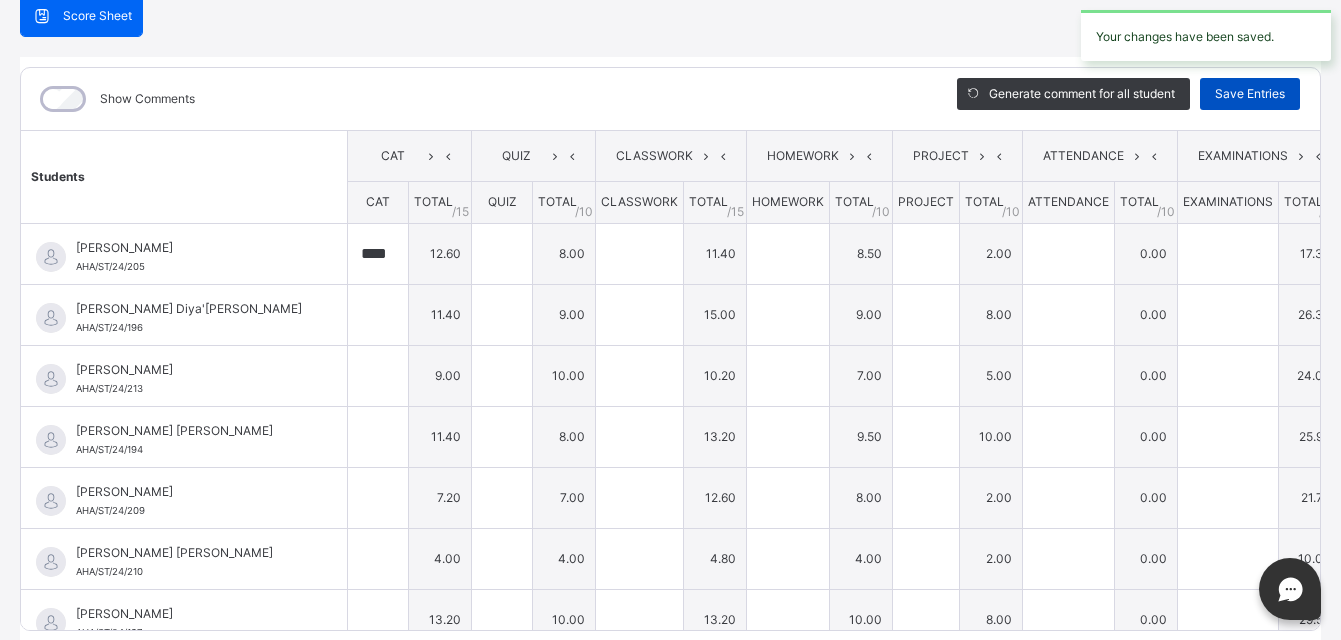 type on "*" 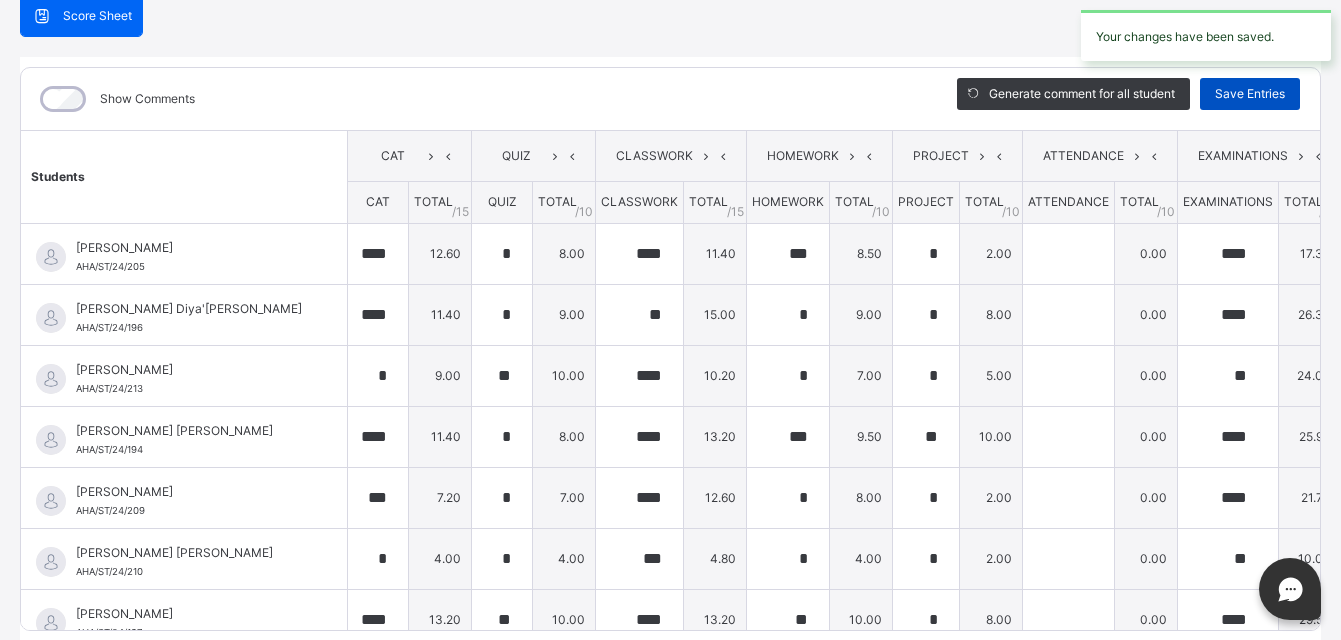 type on "*" 